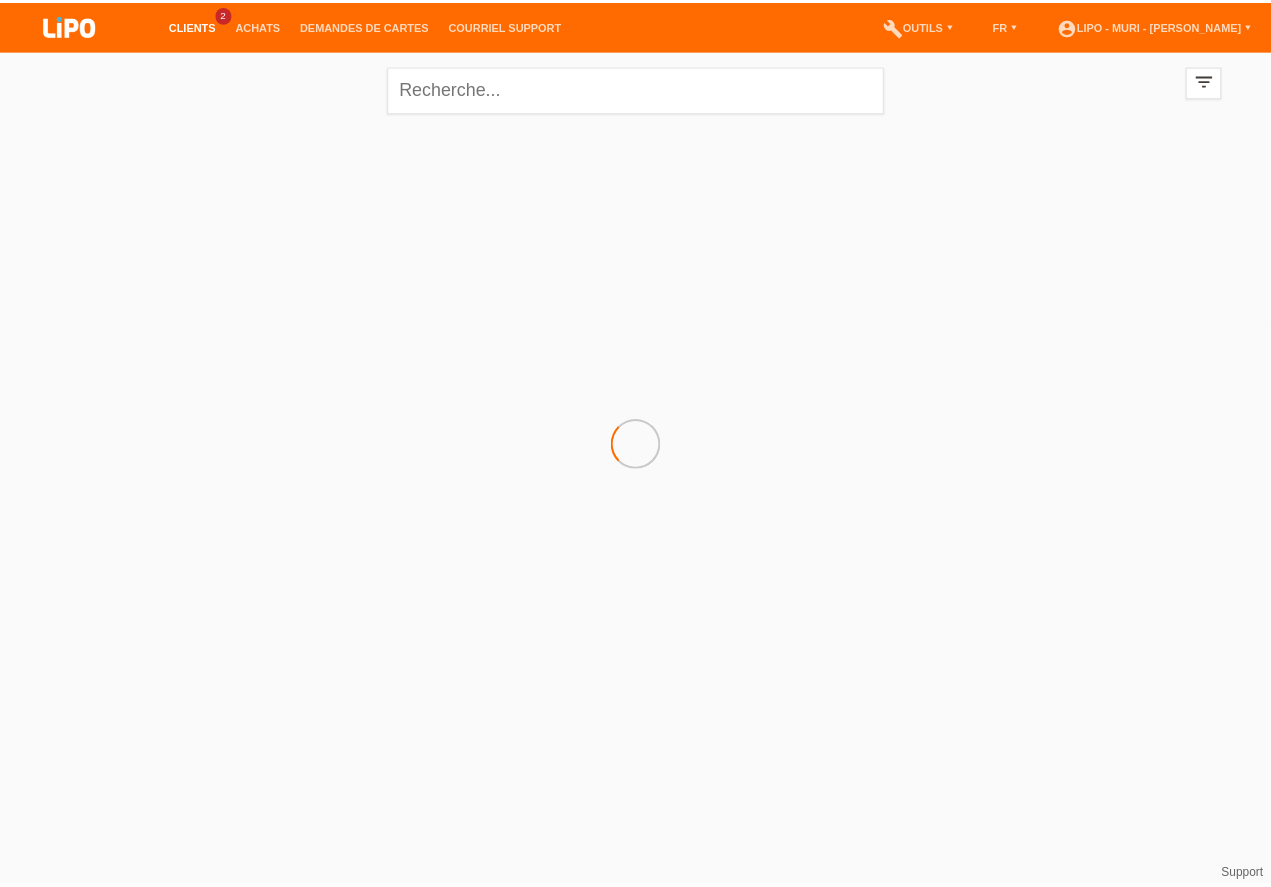 scroll, scrollTop: 0, scrollLeft: 0, axis: both 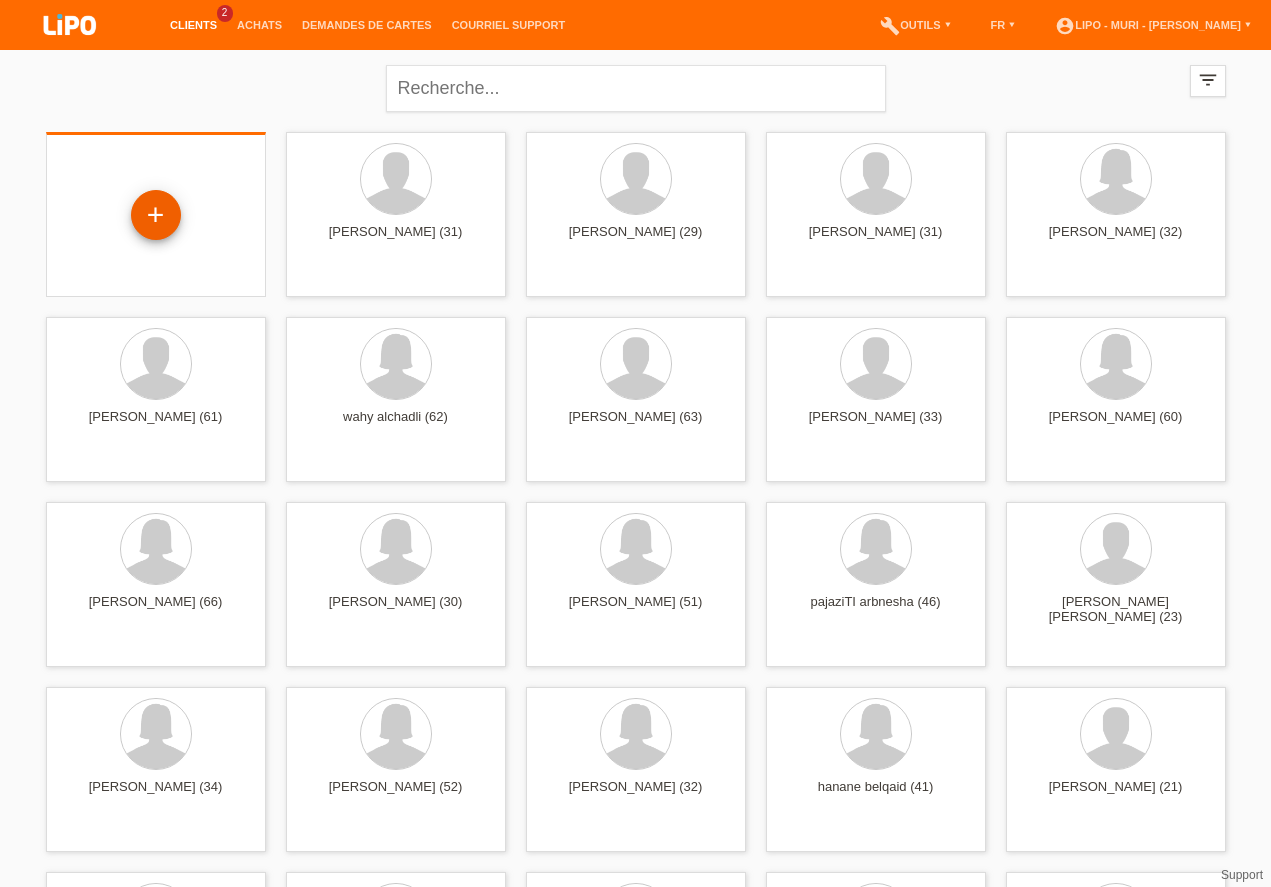 click on "+" at bounding box center [156, 215] 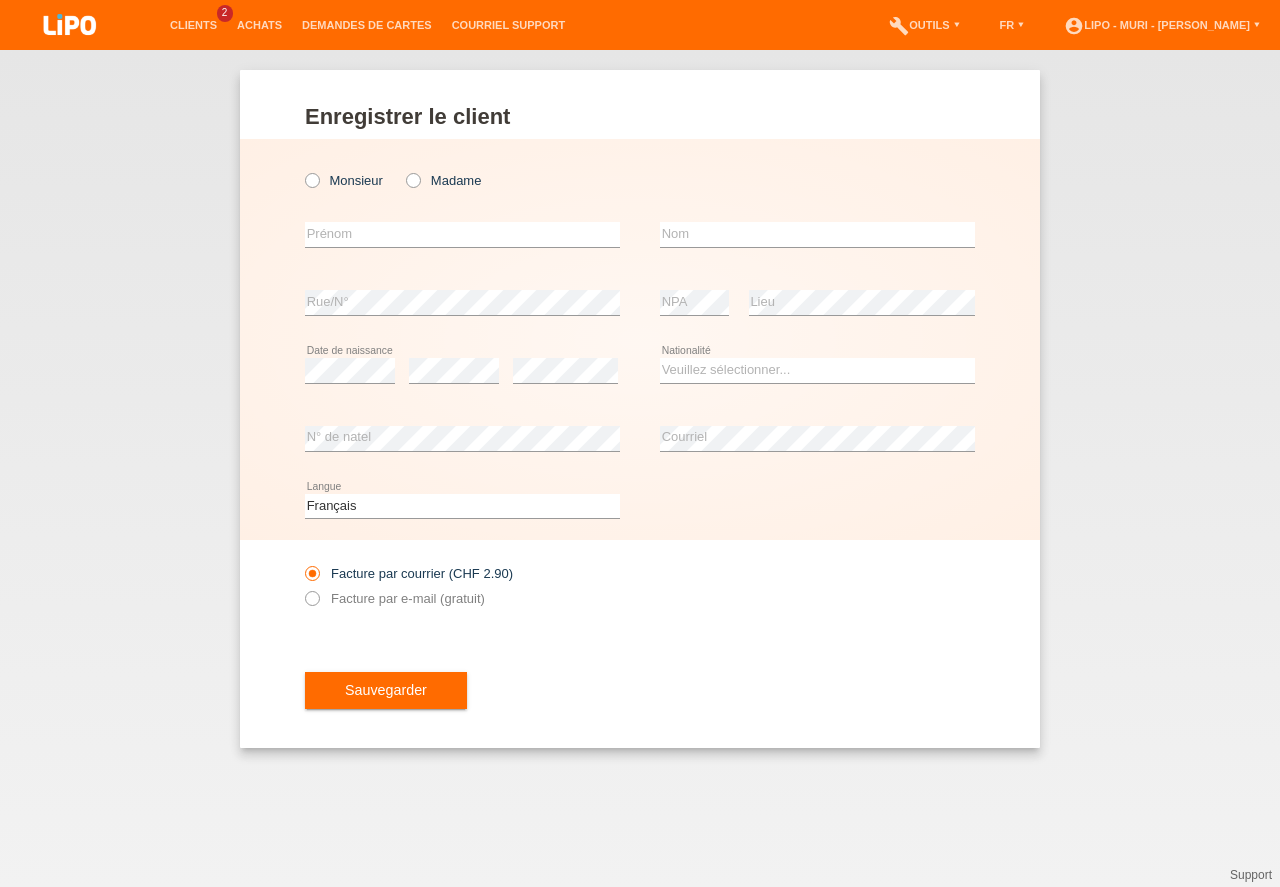 scroll, scrollTop: 0, scrollLeft: 0, axis: both 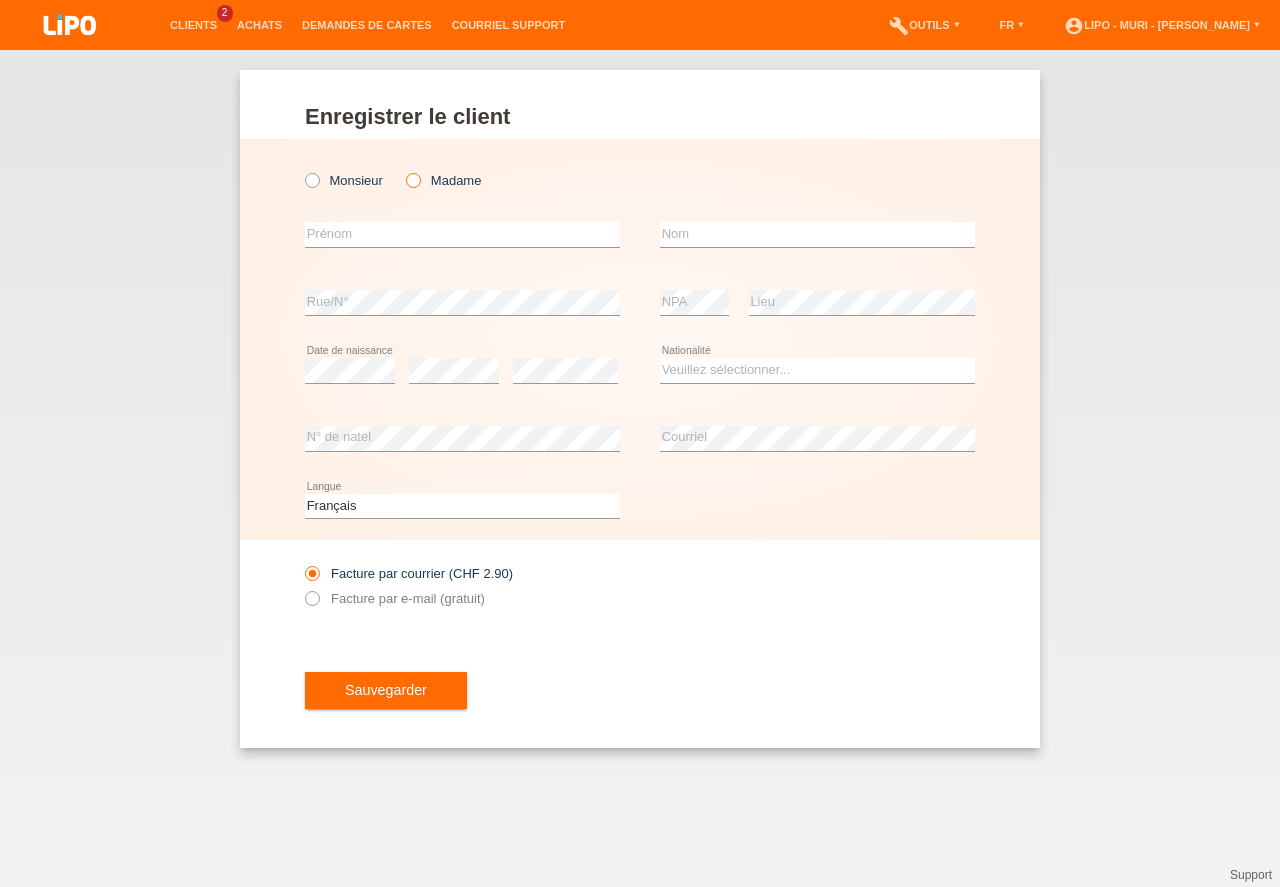 click at bounding box center [403, 170] 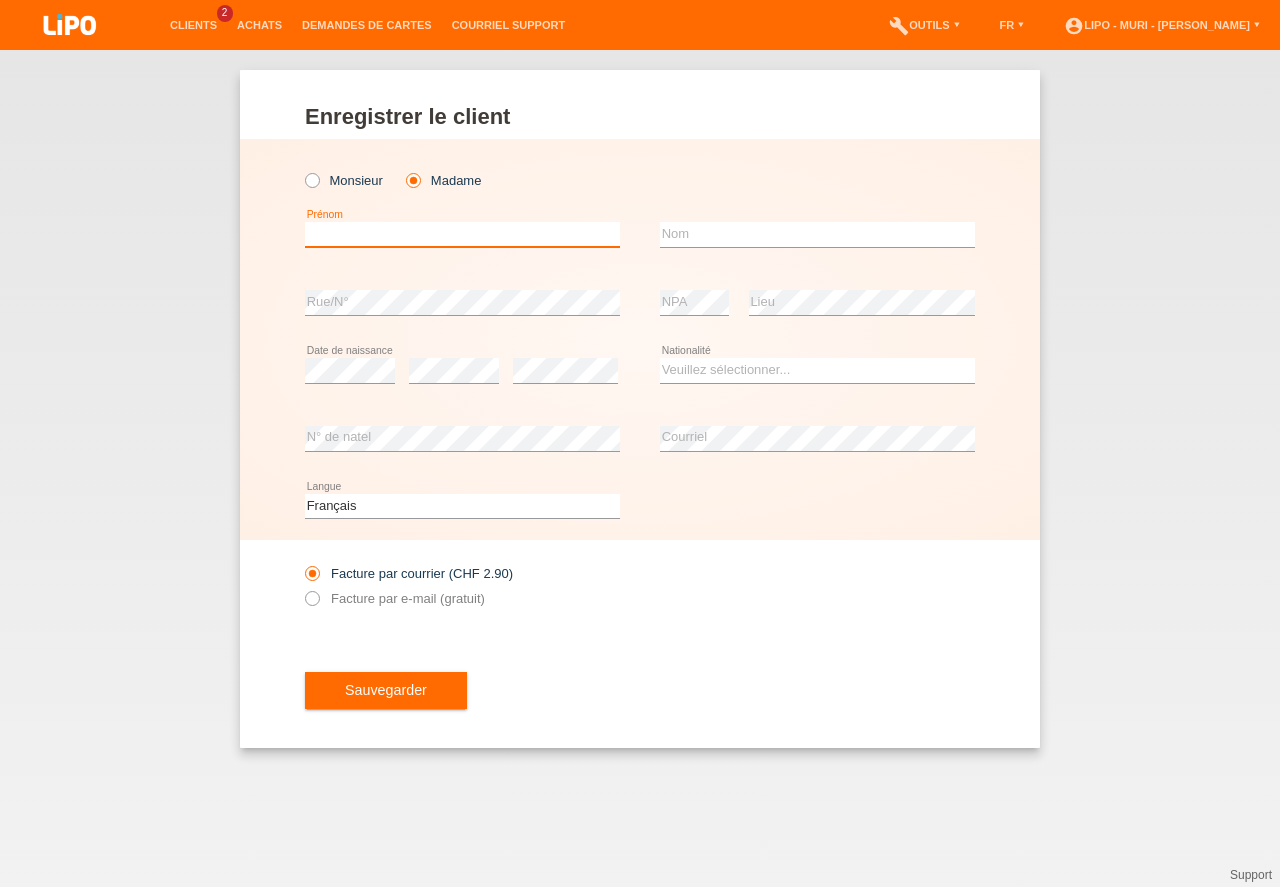 click at bounding box center (462, 234) 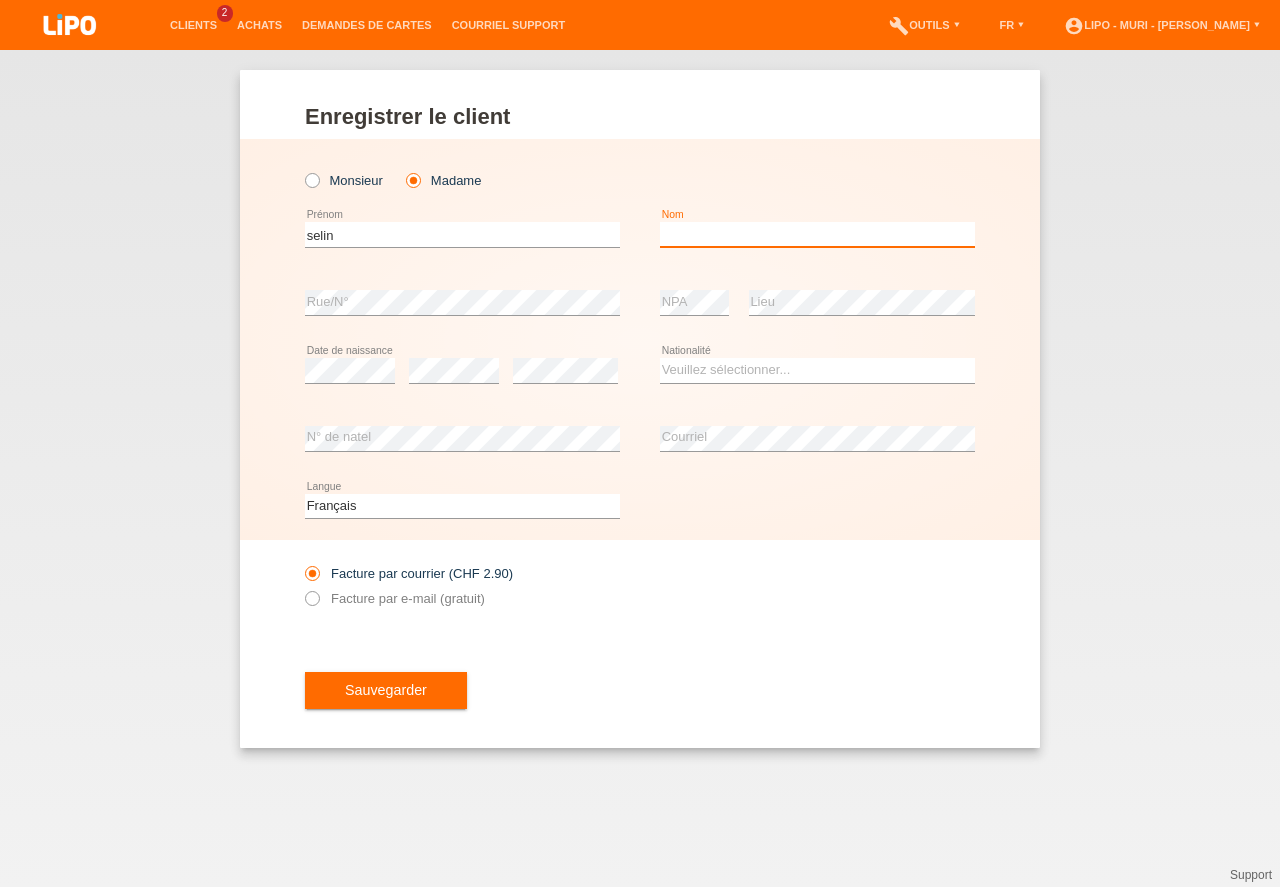click at bounding box center (817, 234) 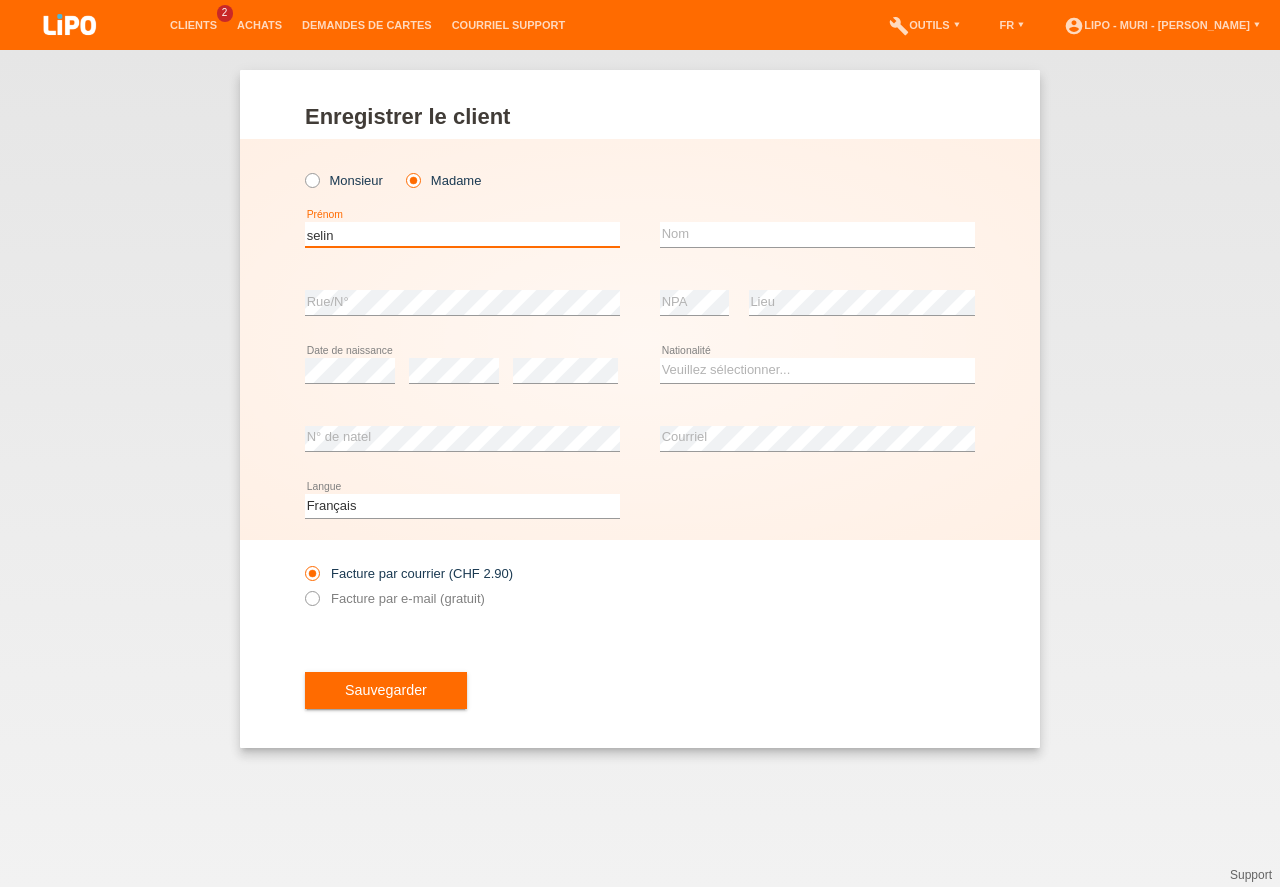 click on "selin" at bounding box center [462, 234] 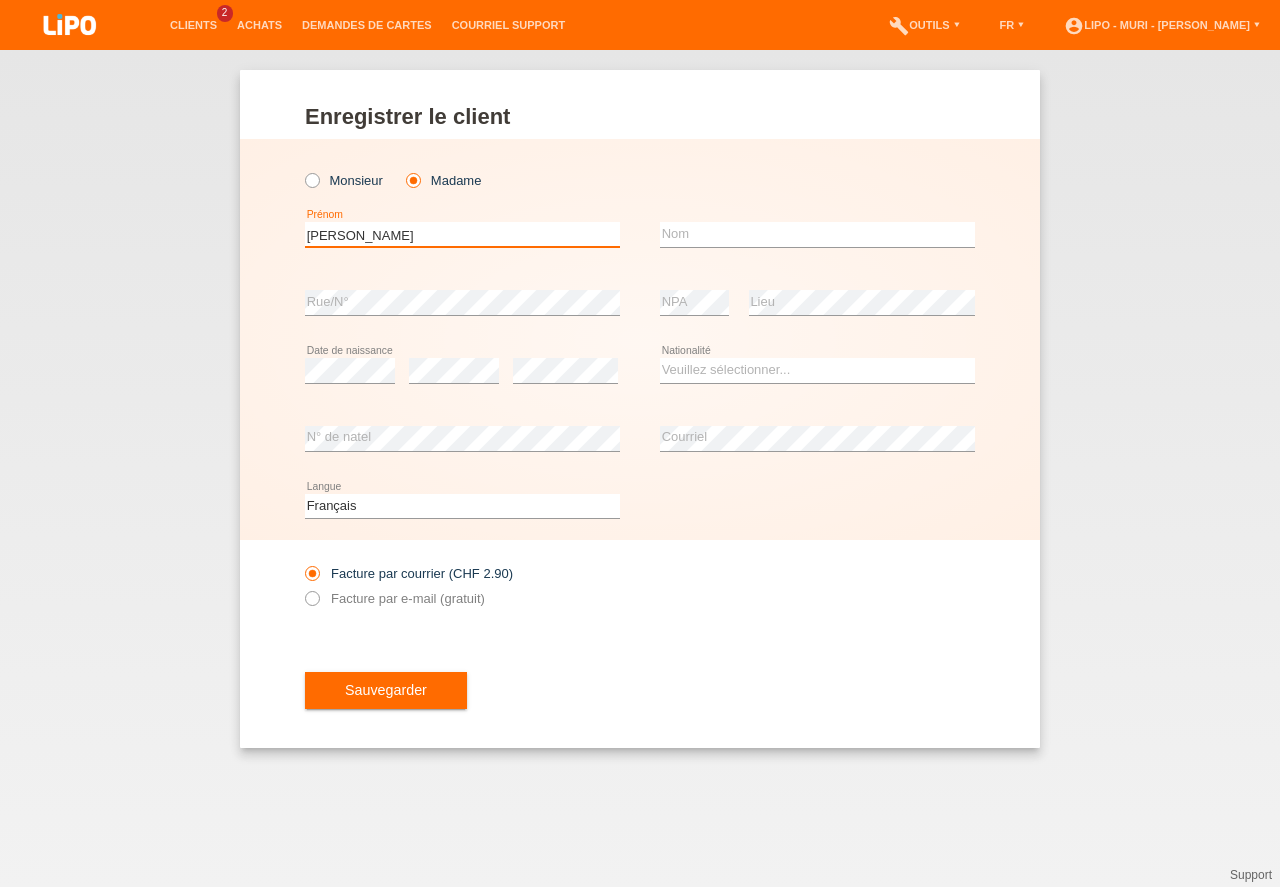 type on "[PERSON_NAME]" 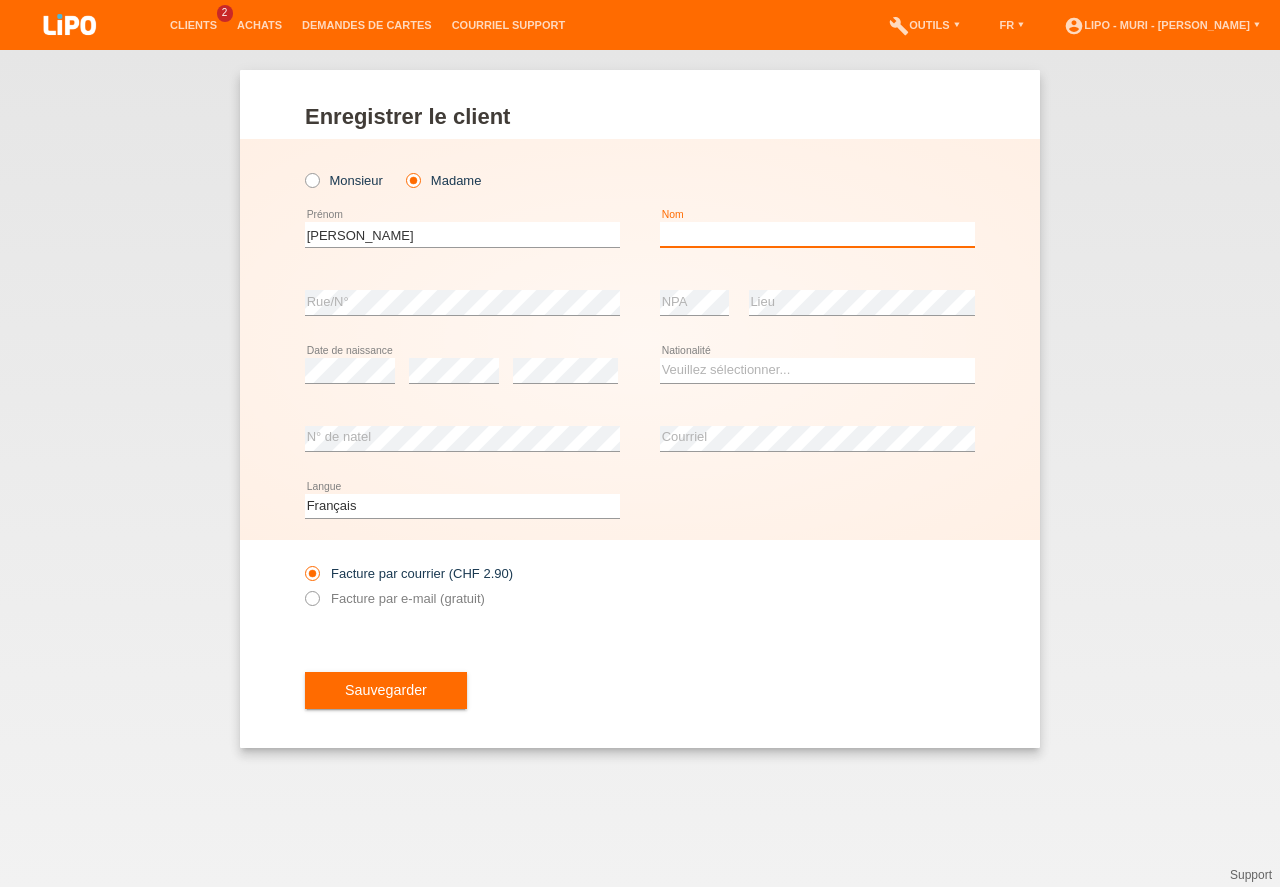 click at bounding box center (817, 234) 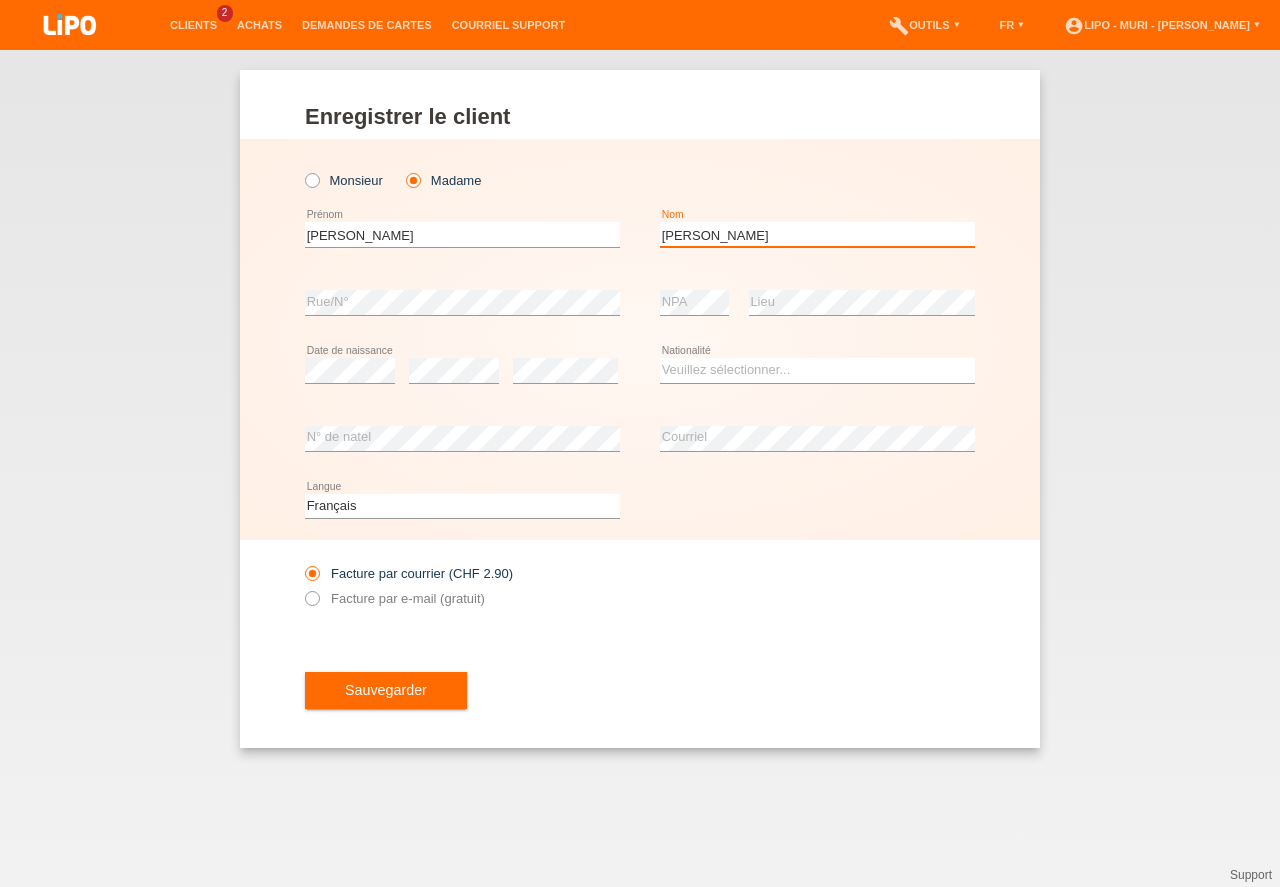 type on "[PERSON_NAME]" 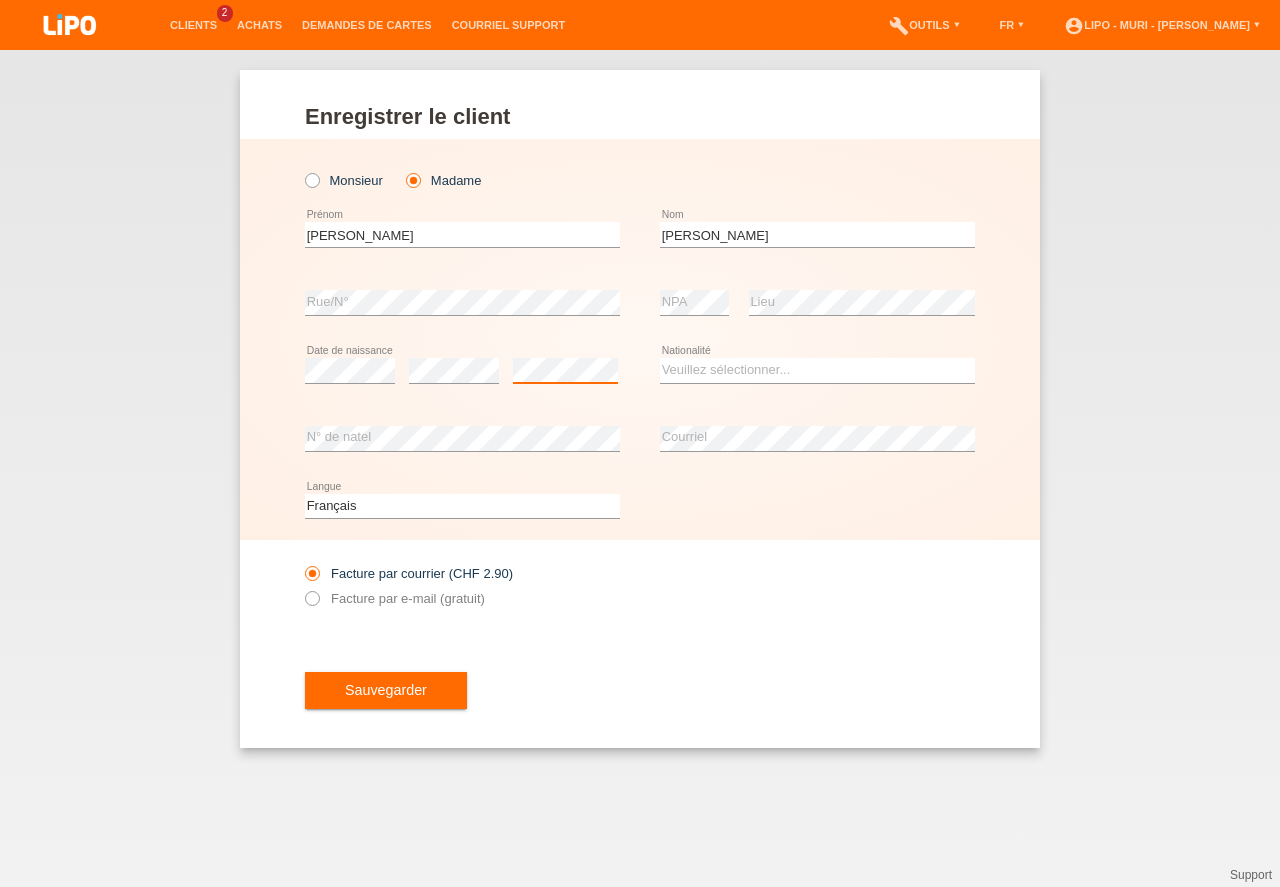 scroll, scrollTop: 0, scrollLeft: 0, axis: both 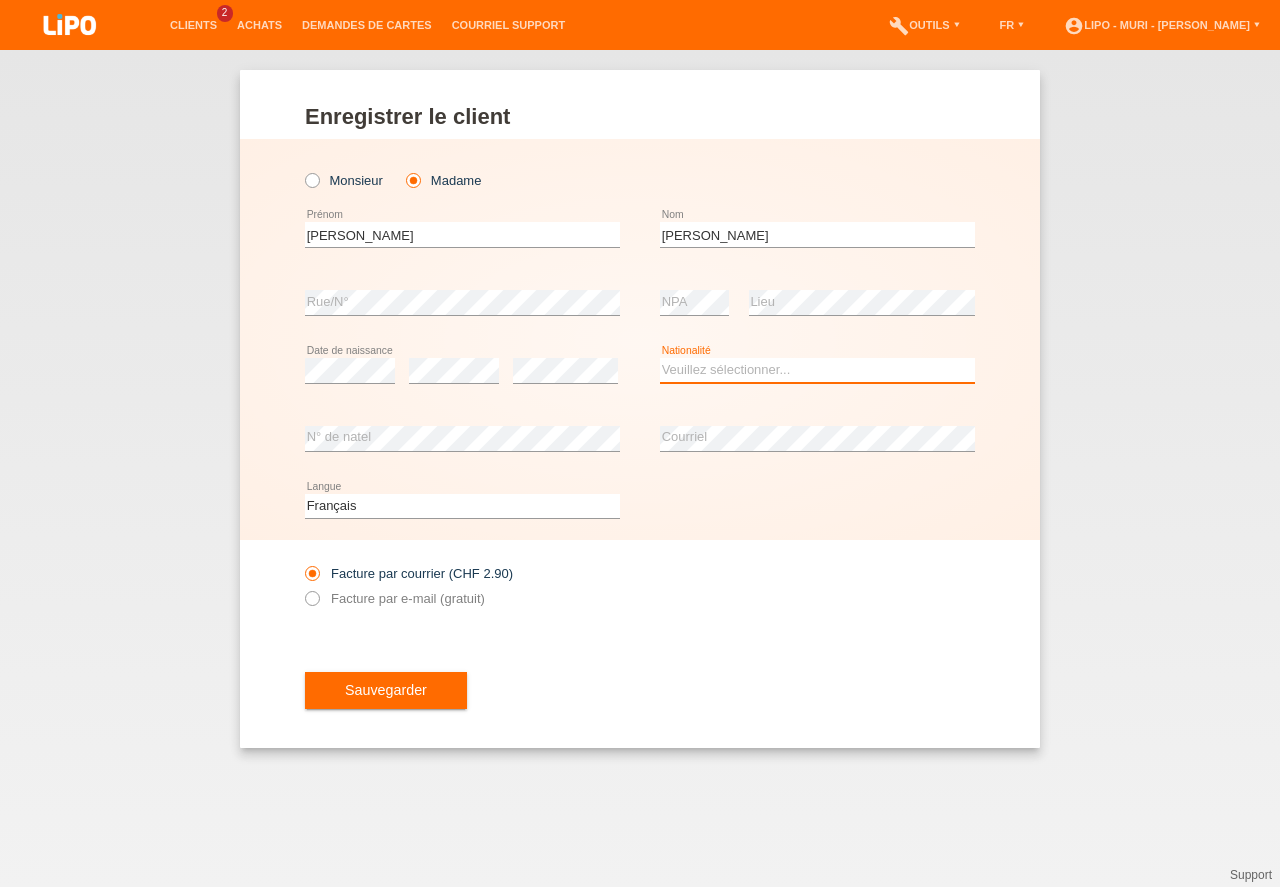 click on "Veuillez sélectionner...
Suisse
Allemagne
Autriche
Liechtenstein
------------
Afghanistan
Afrique du Sud
Åland
Albanie
Algérie Allemagne Andorre Angola Anguilla Antarctique Antigua-et-Barbuda Argentine" at bounding box center (817, 370) 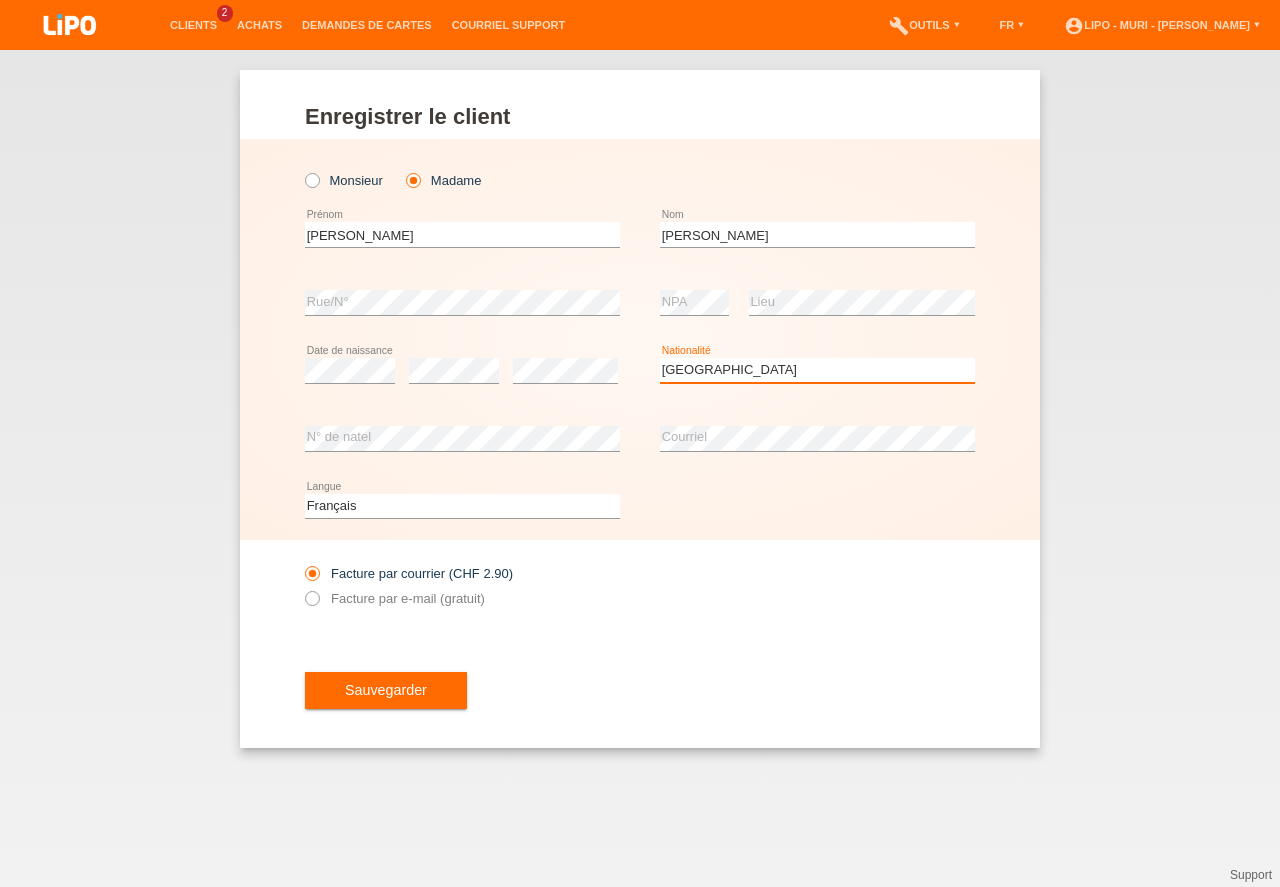 click on "Serbie" at bounding box center (0, 0) 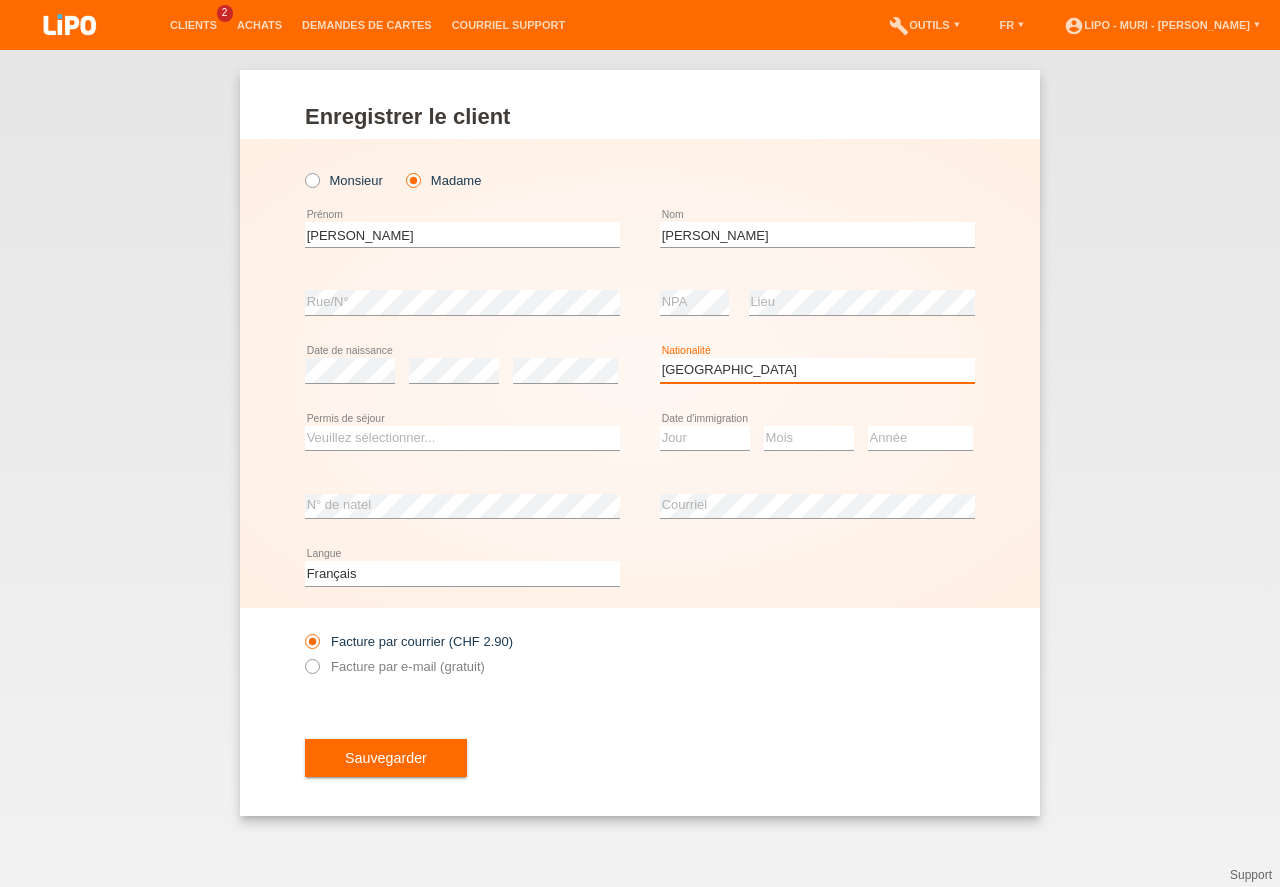 click on "Roumanie" at bounding box center (0, 0) 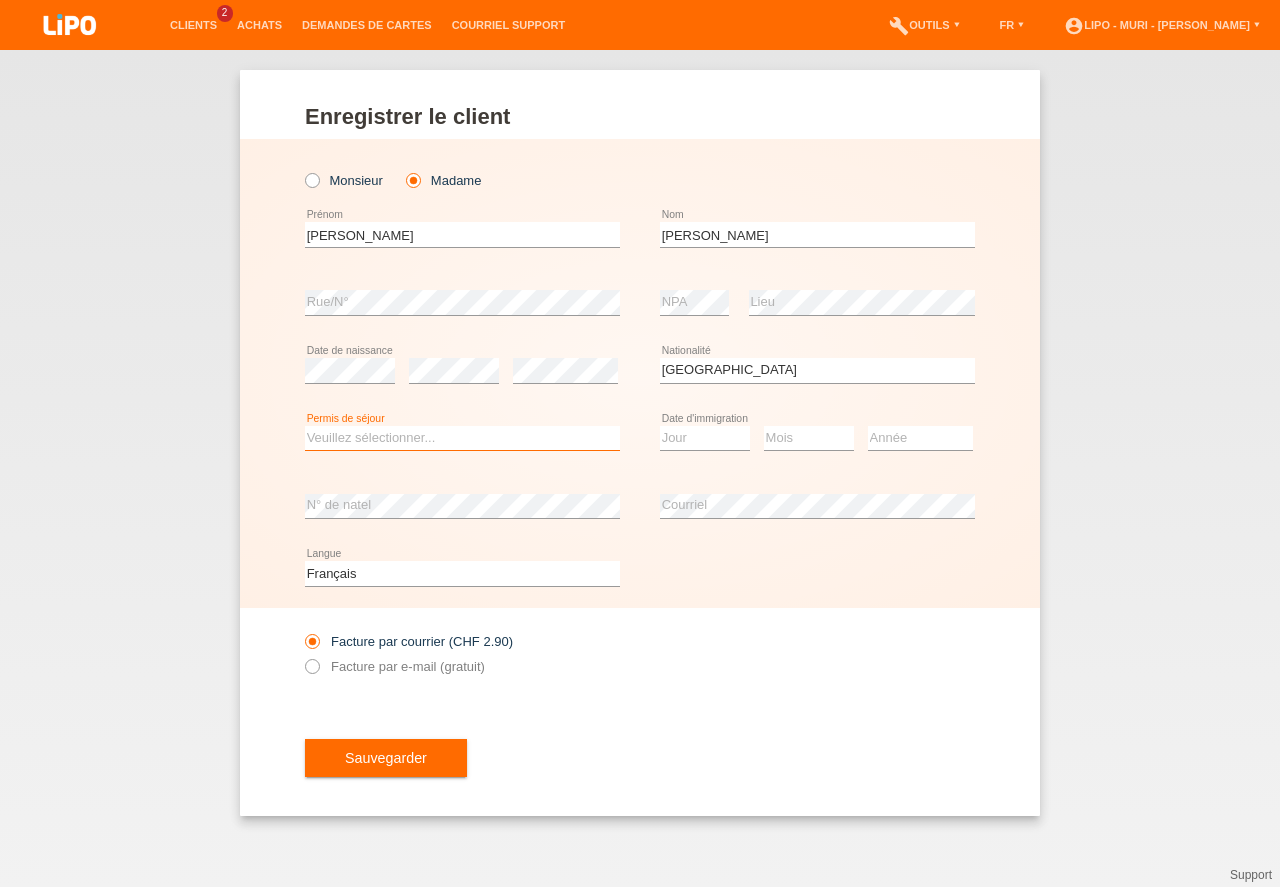 click on "Veuillez sélectionner...
C
B
B - Statut de réfugié
Autre" at bounding box center [462, 438] 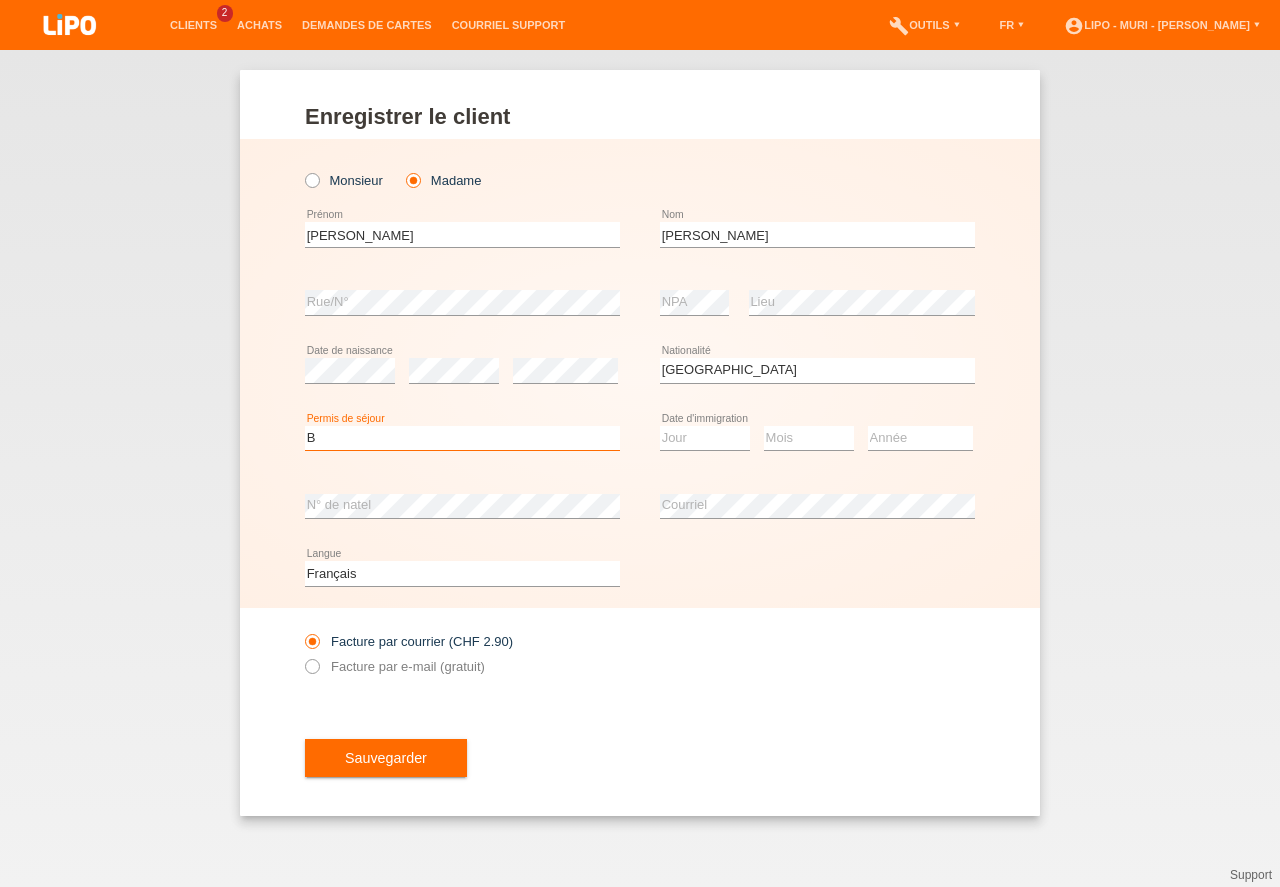 click on "B" at bounding box center [0, 0] 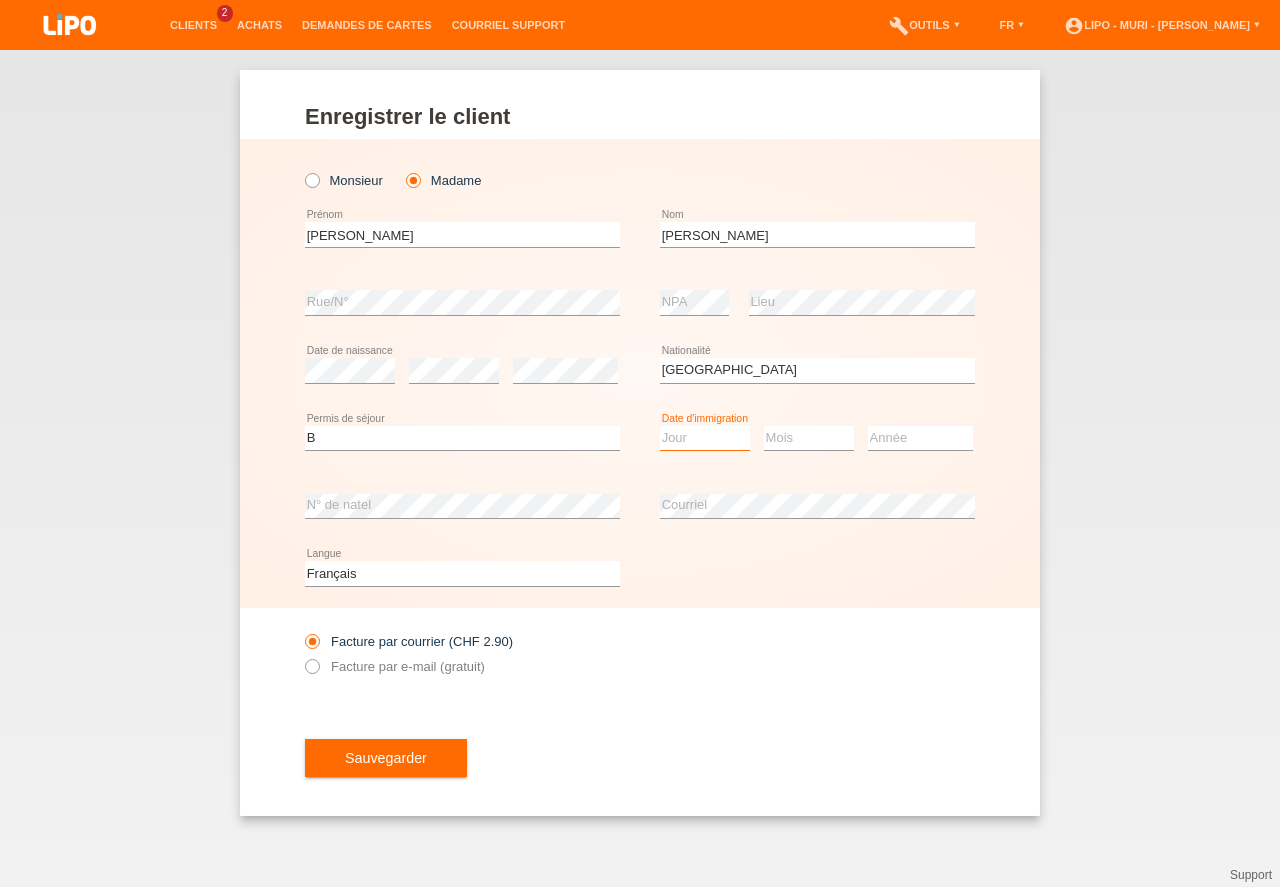 click on "Jour
01
02
03
04
05
06
07
08
09
10 11" at bounding box center [705, 438] 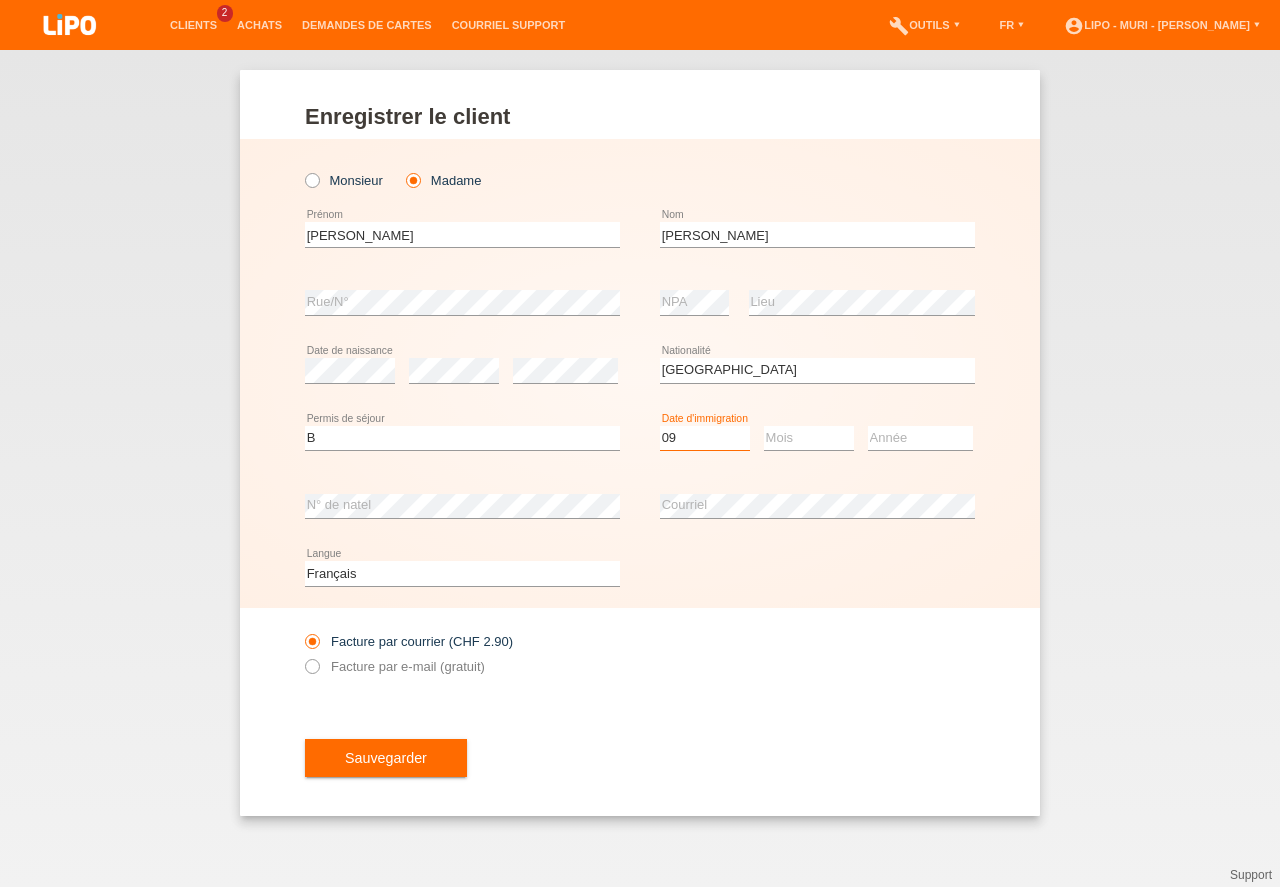 click on "09" at bounding box center [0, 0] 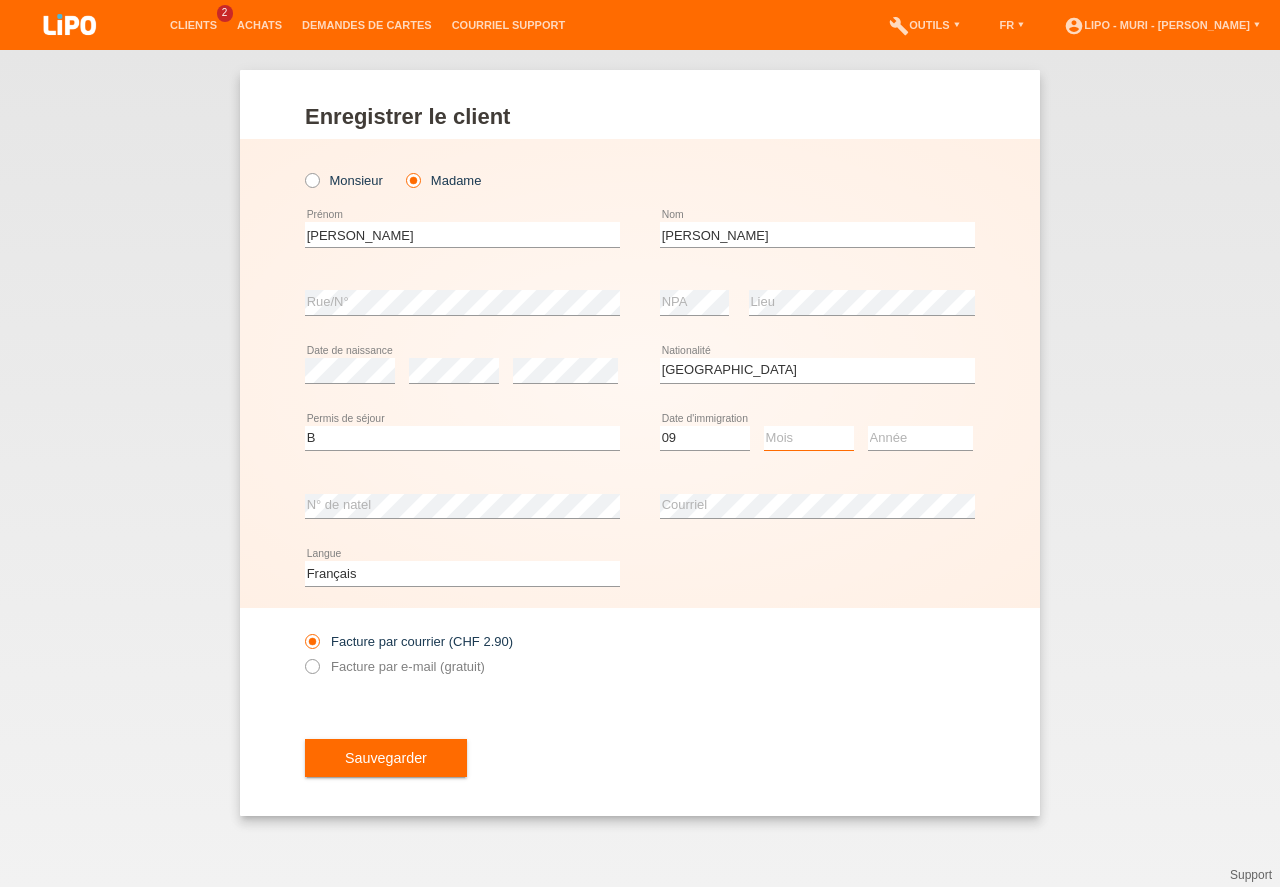 click on "Mois
01
02
03
04
05
06
07
08
09
10 11" at bounding box center [809, 438] 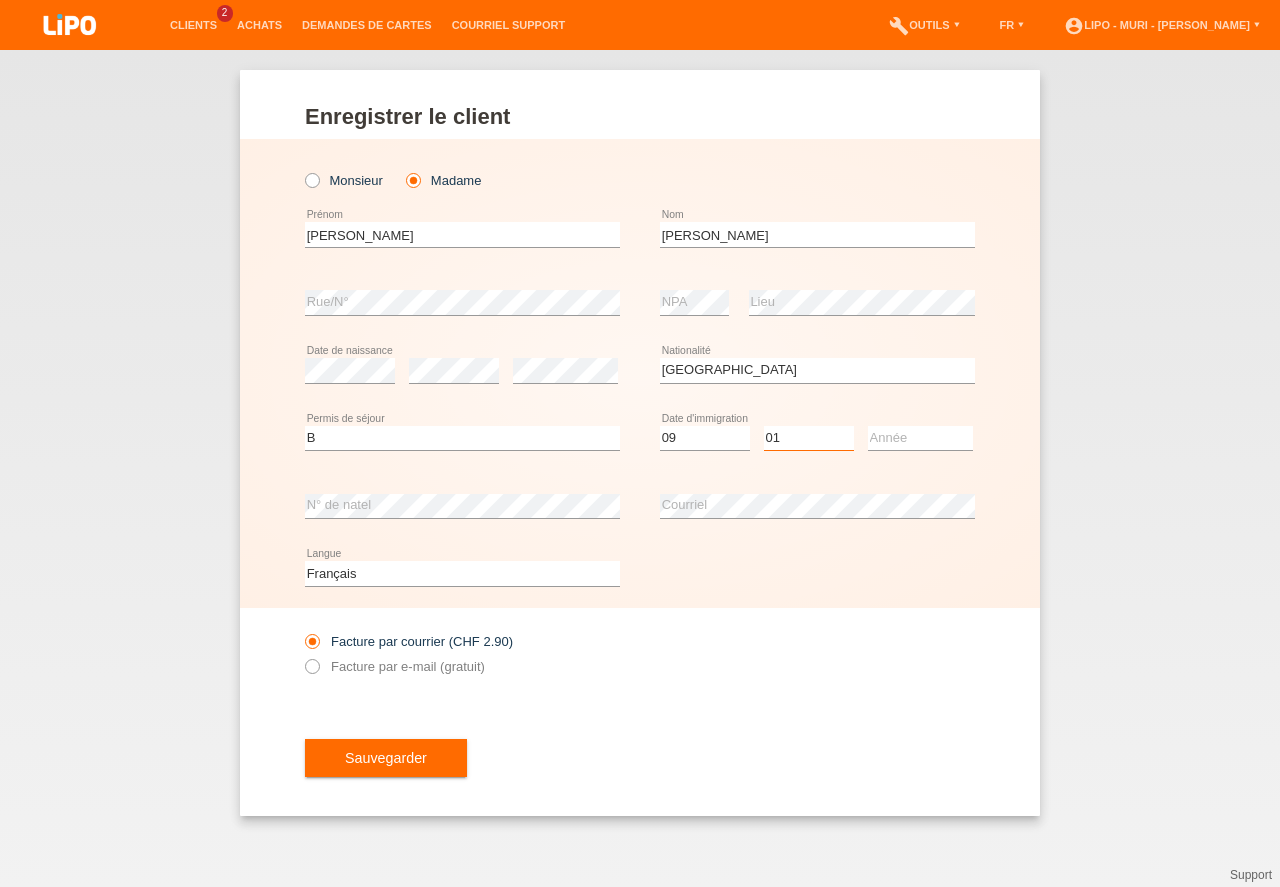 click on "01" at bounding box center (0, 0) 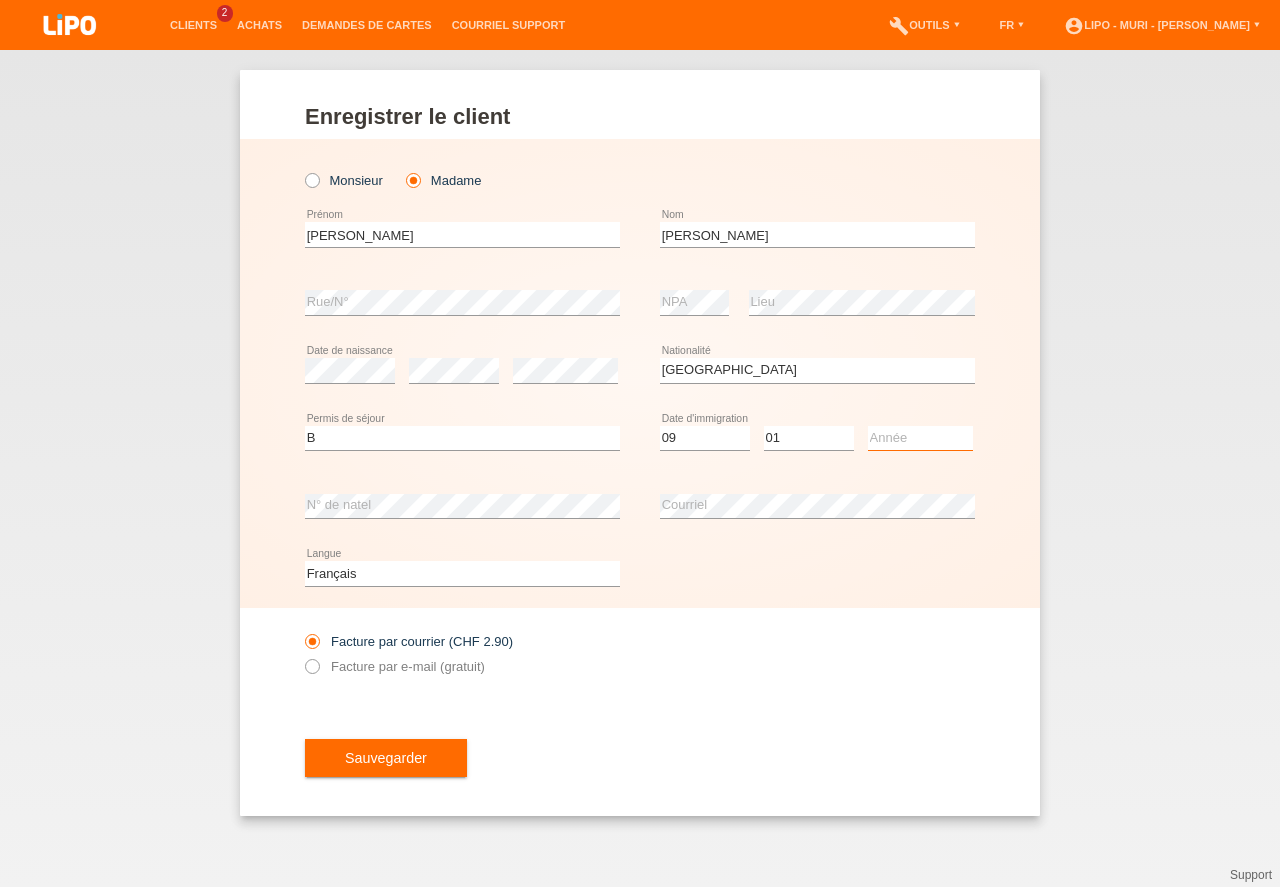 click on "Année
2025
2024
2023
2022
2021
2020
2019
2018
2017 2016 2015 2014 2013 2012 2011 2010 2009 2008 2007 2006 2005 2004 2003 2002 2001" at bounding box center (920, 438) 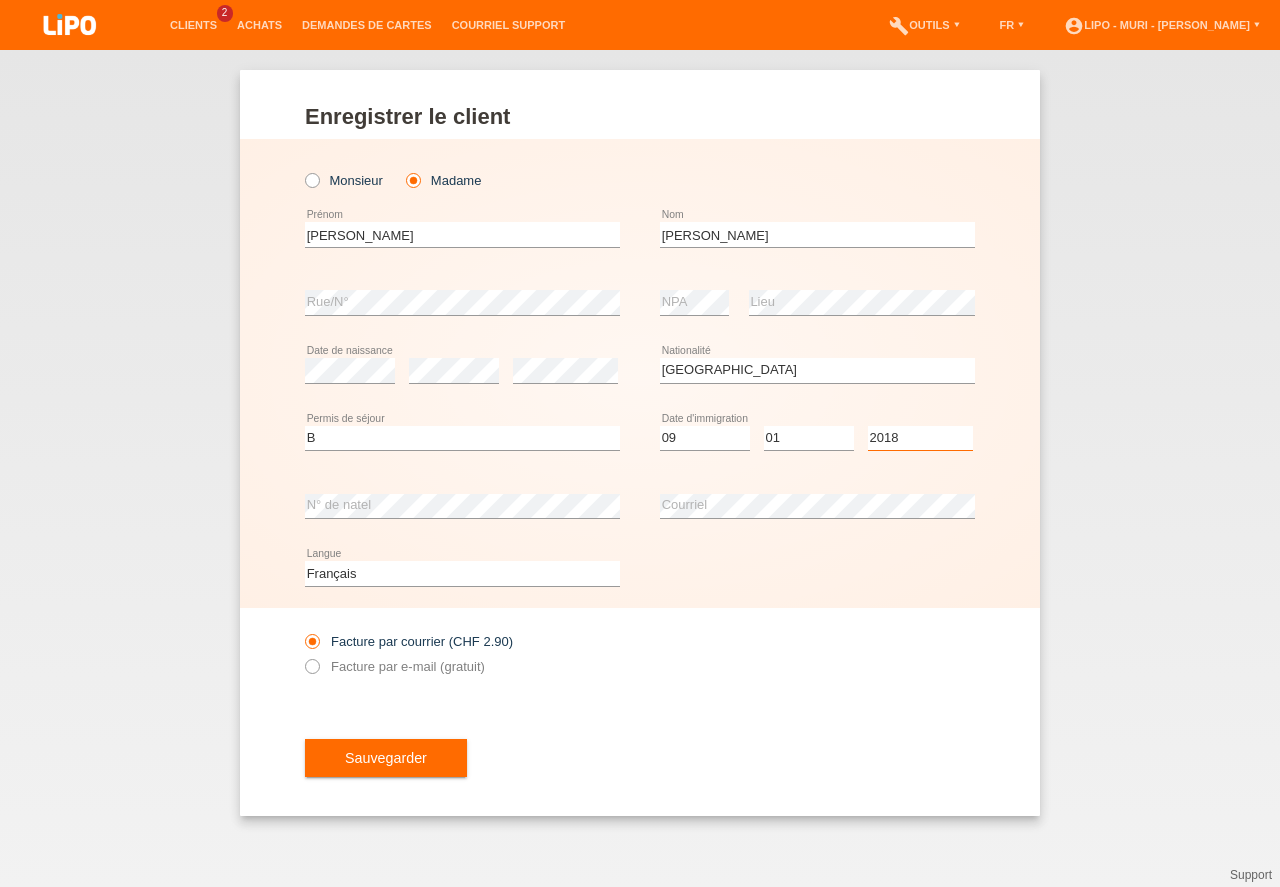 click on "2018" at bounding box center [0, 0] 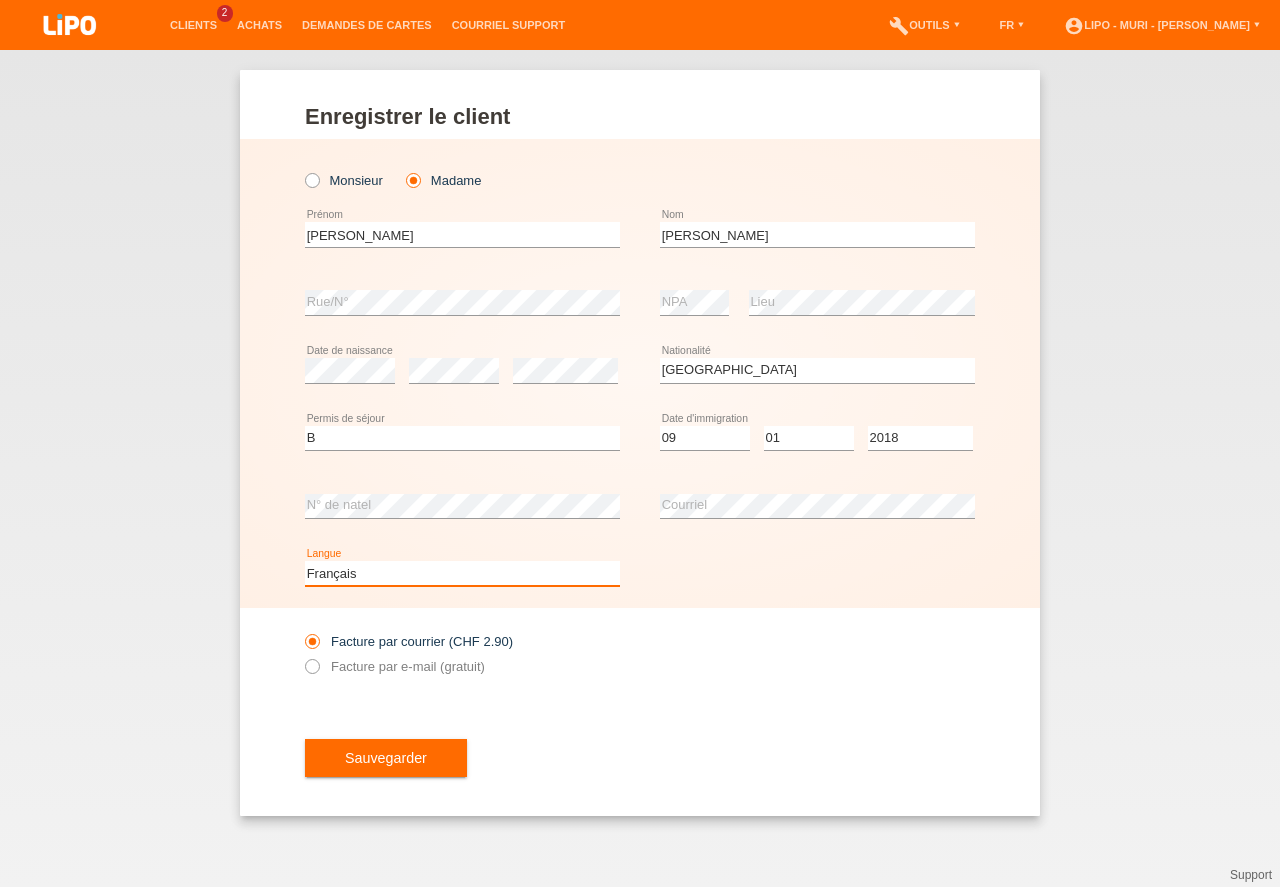 click on "Deutsch
Français
Italiano
English" at bounding box center [462, 573] 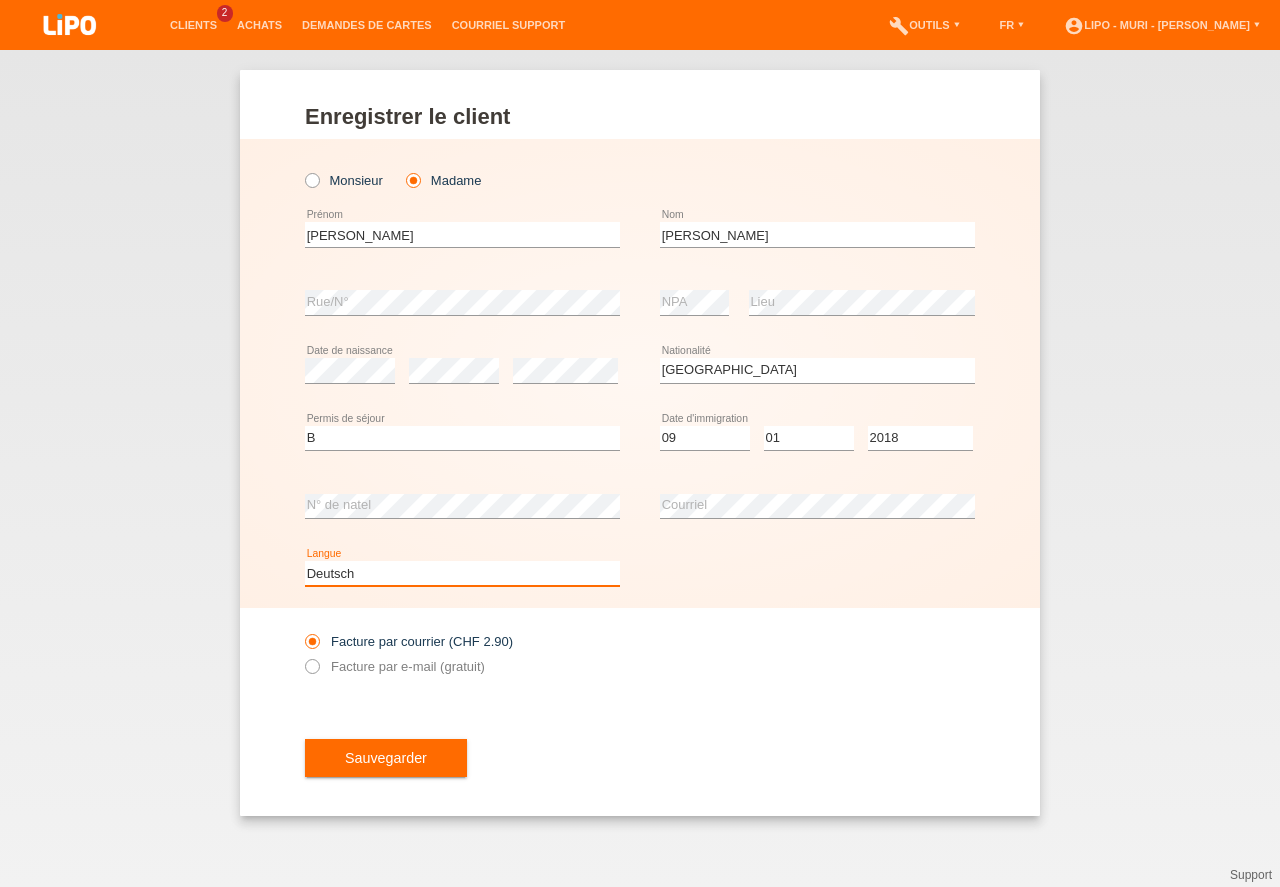 click on "Deutsch" at bounding box center (0, 0) 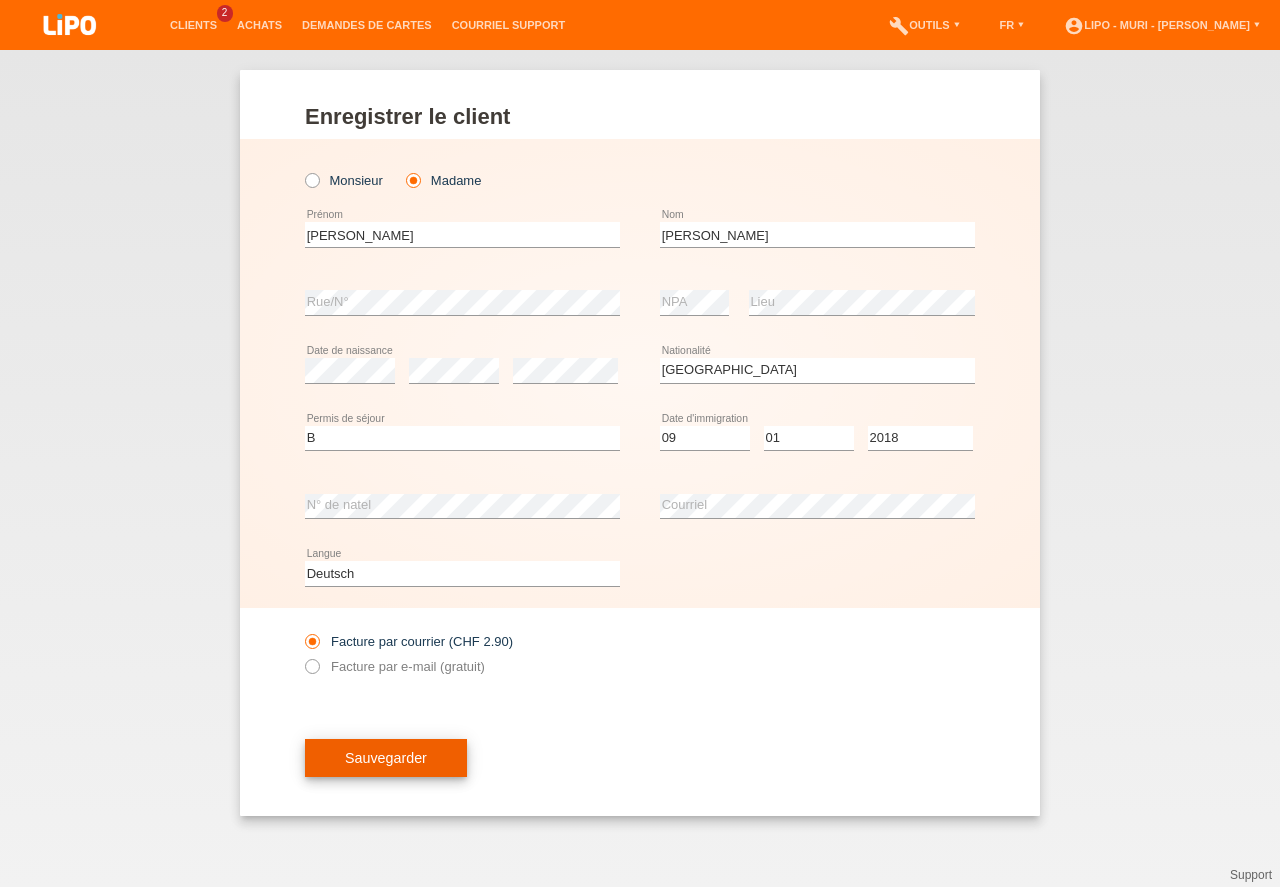 click on "Sauvegarder" at bounding box center (386, 758) 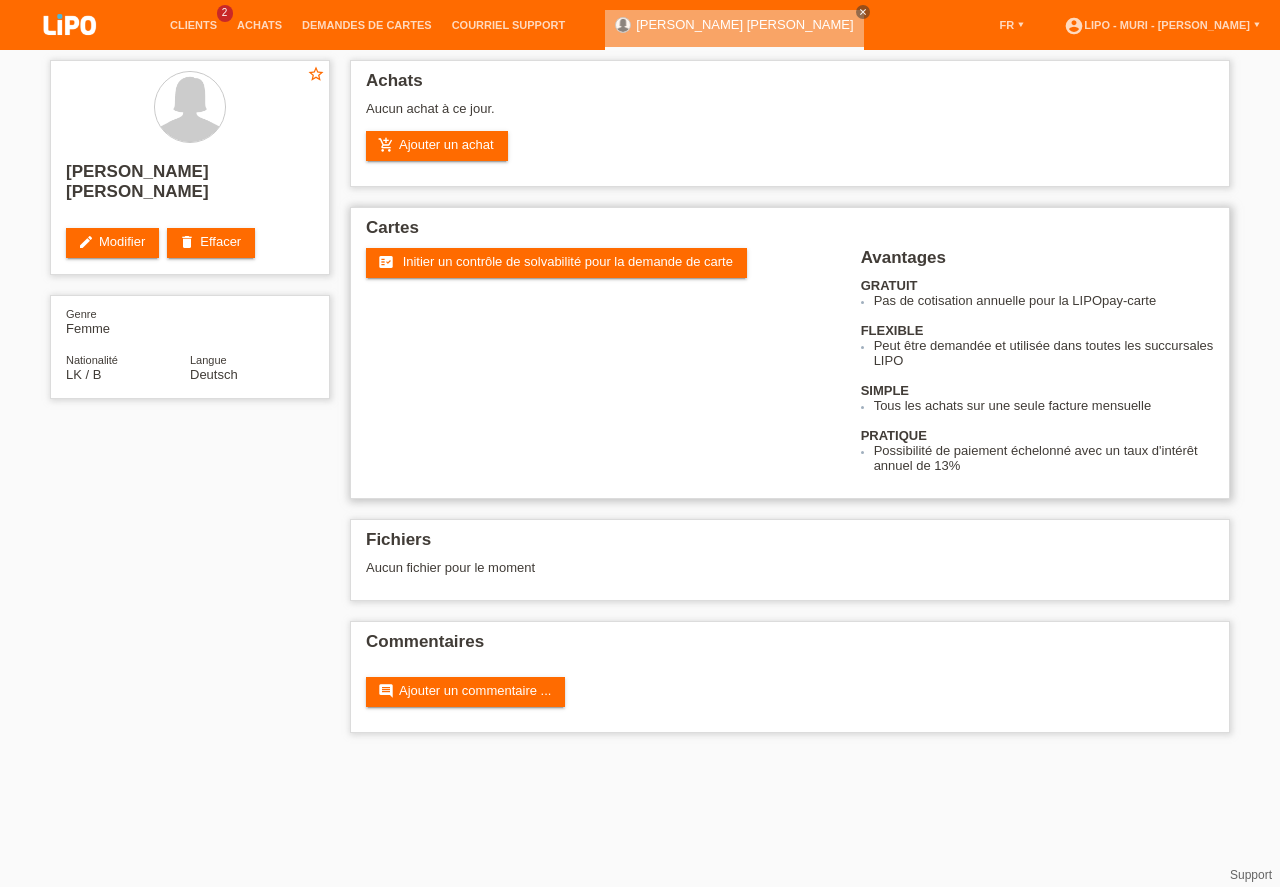 scroll, scrollTop: 0, scrollLeft: 0, axis: both 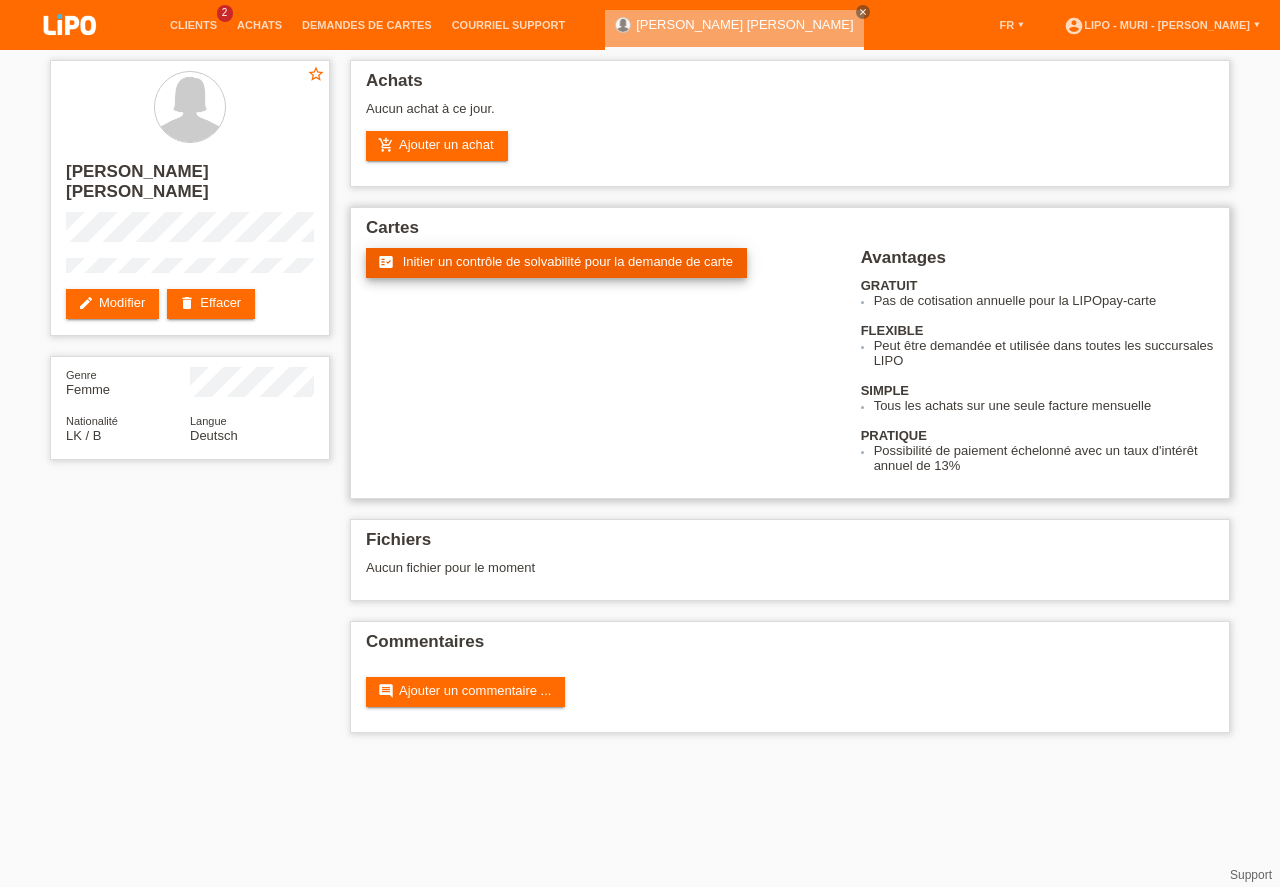 click on "Initier un contrôle de solvabilité pour la demande de carte" at bounding box center (568, 261) 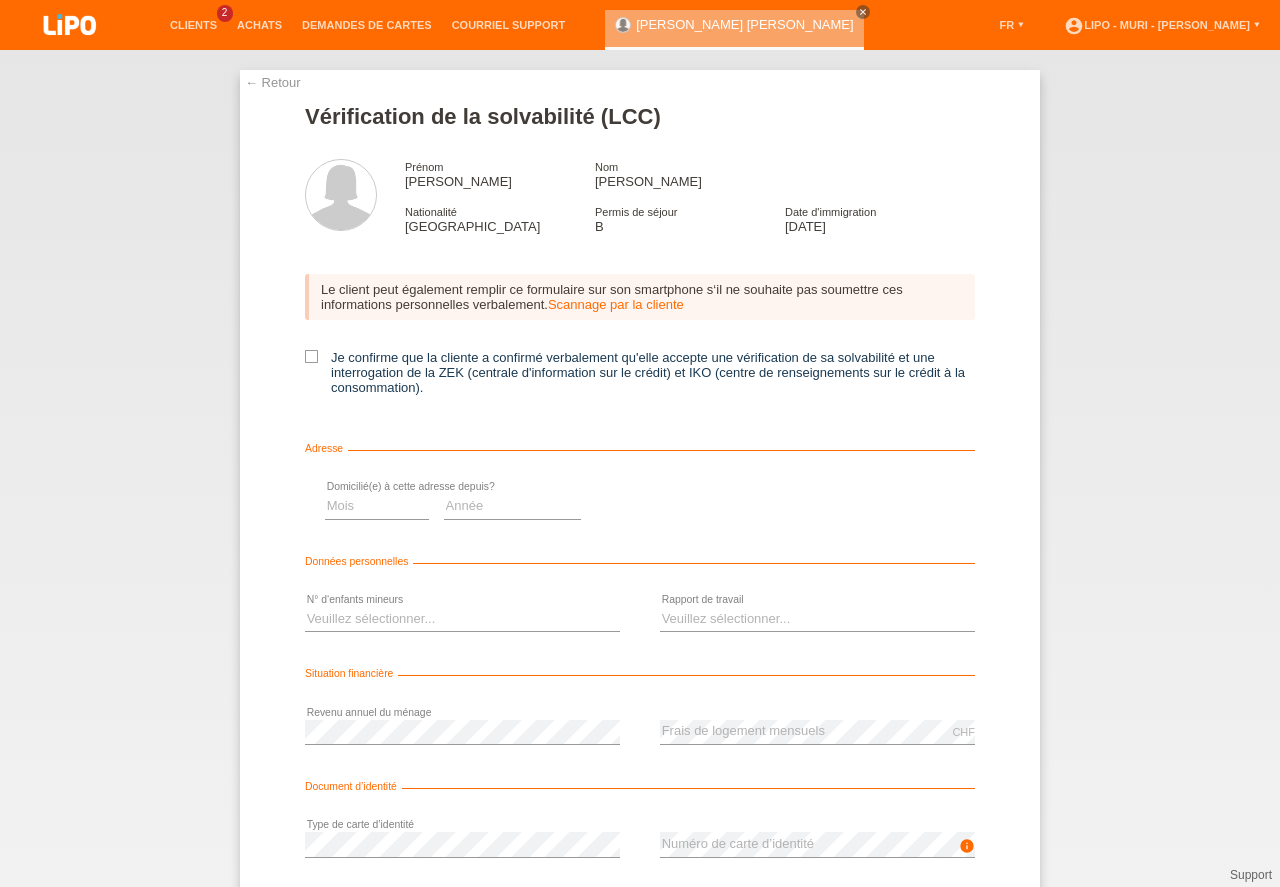 scroll, scrollTop: 0, scrollLeft: 0, axis: both 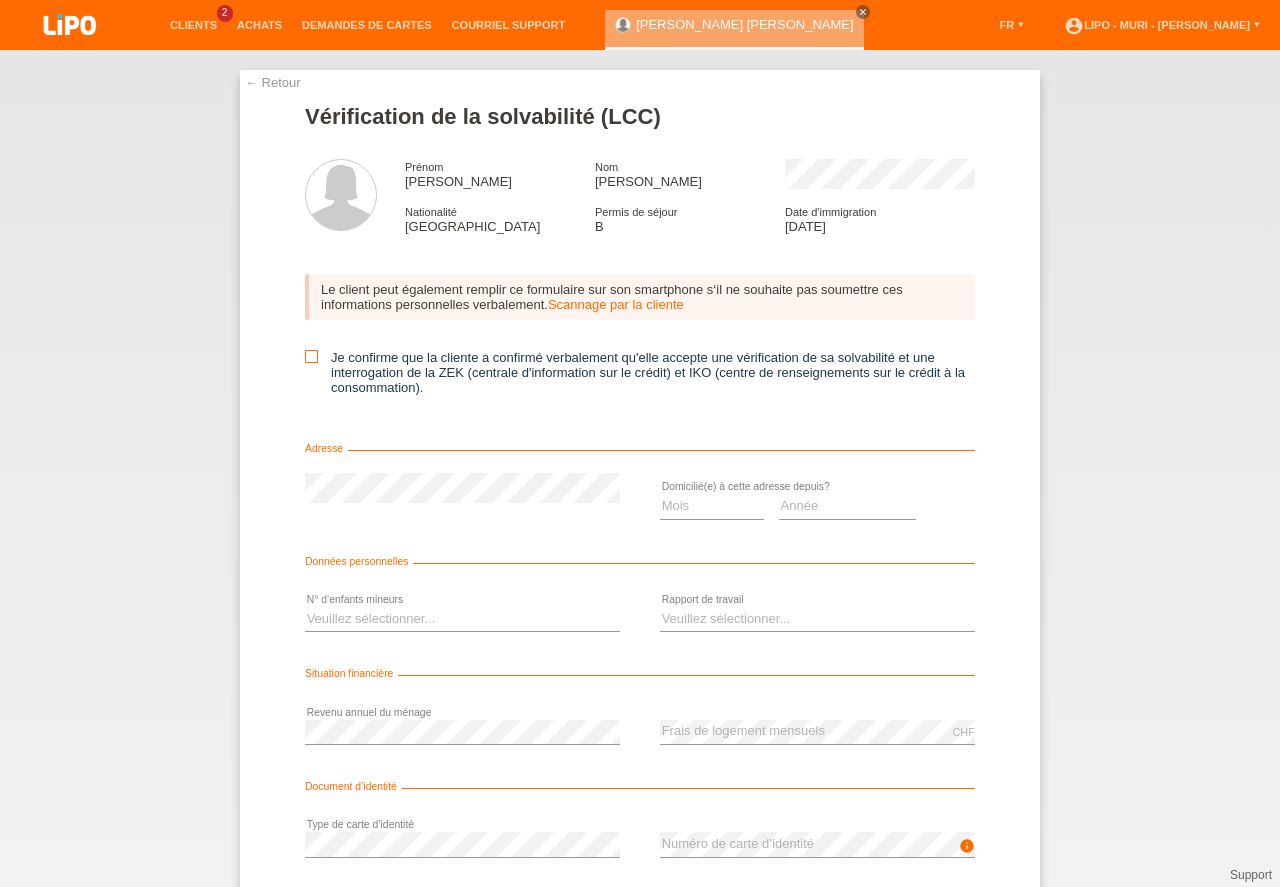 click at bounding box center (311, 356) 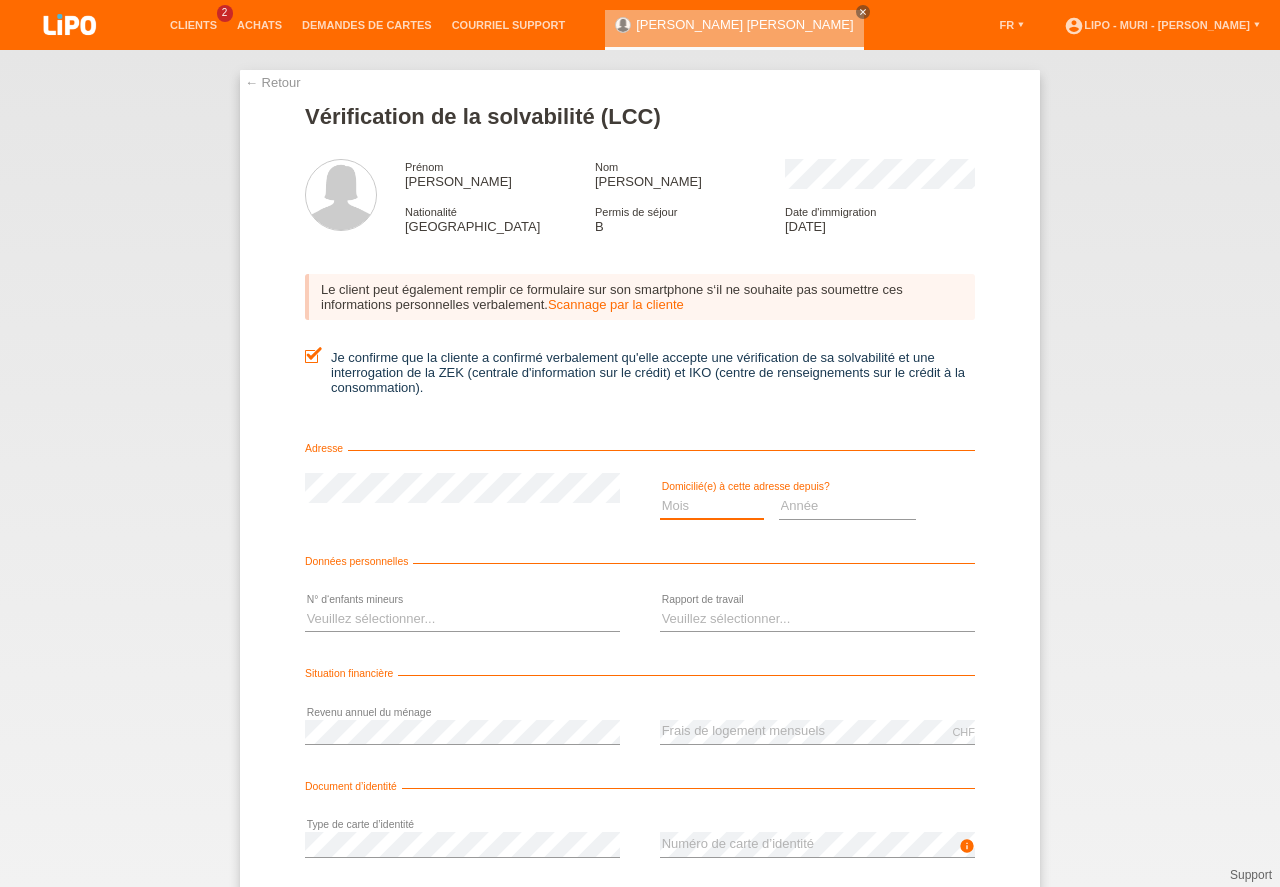 click on "Mois
01
02
03
04
05
06
07
08
09
10" at bounding box center (712, 506) 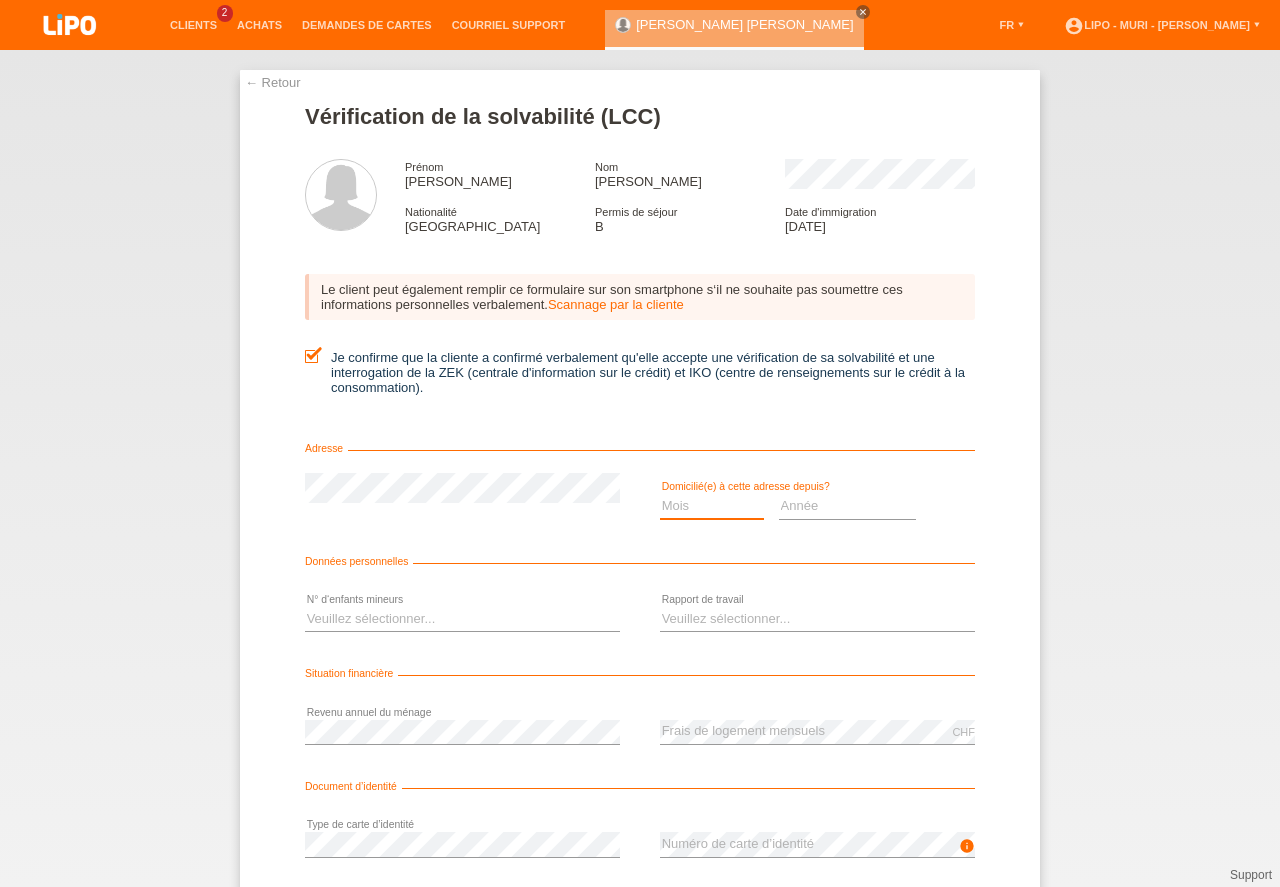 select on "06" 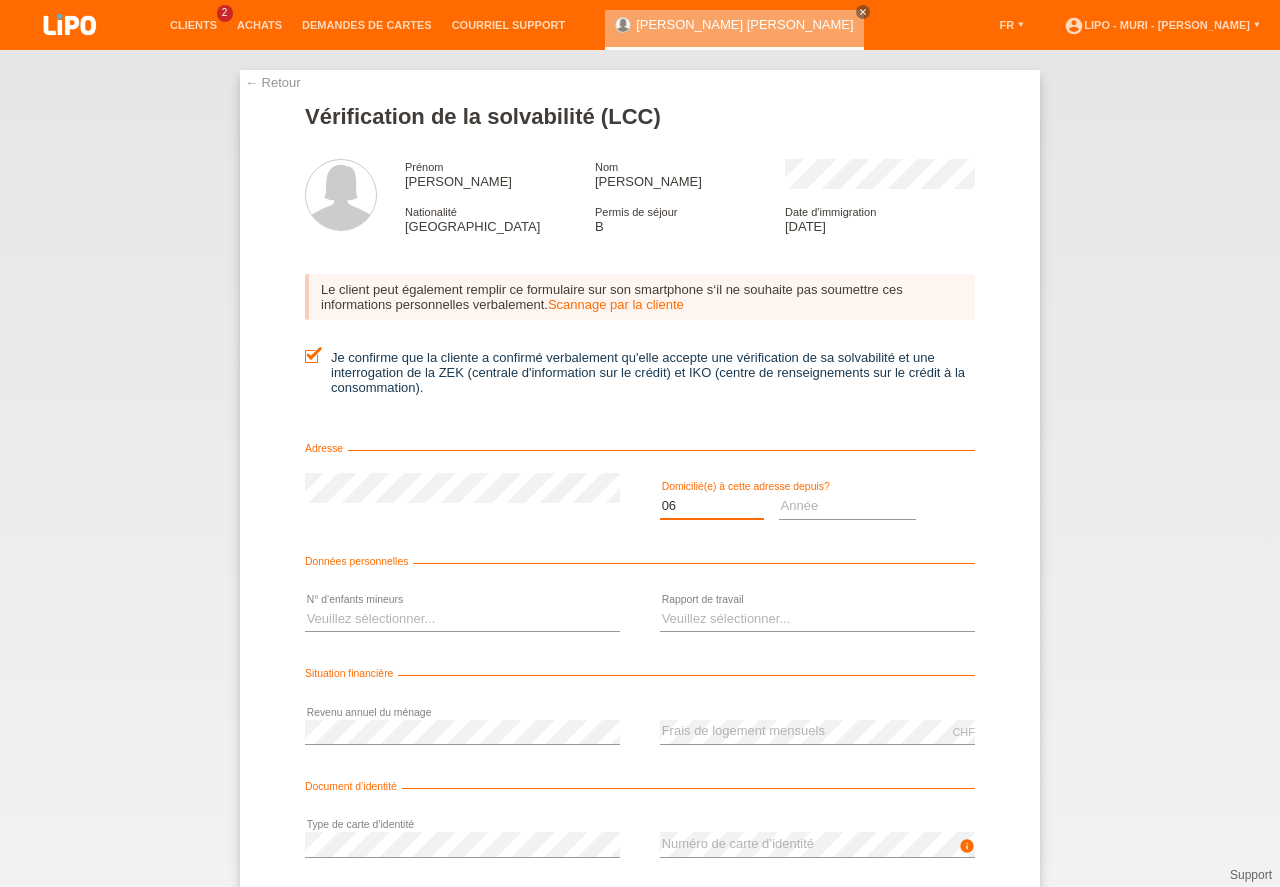 click on "06" at bounding box center (0, 0) 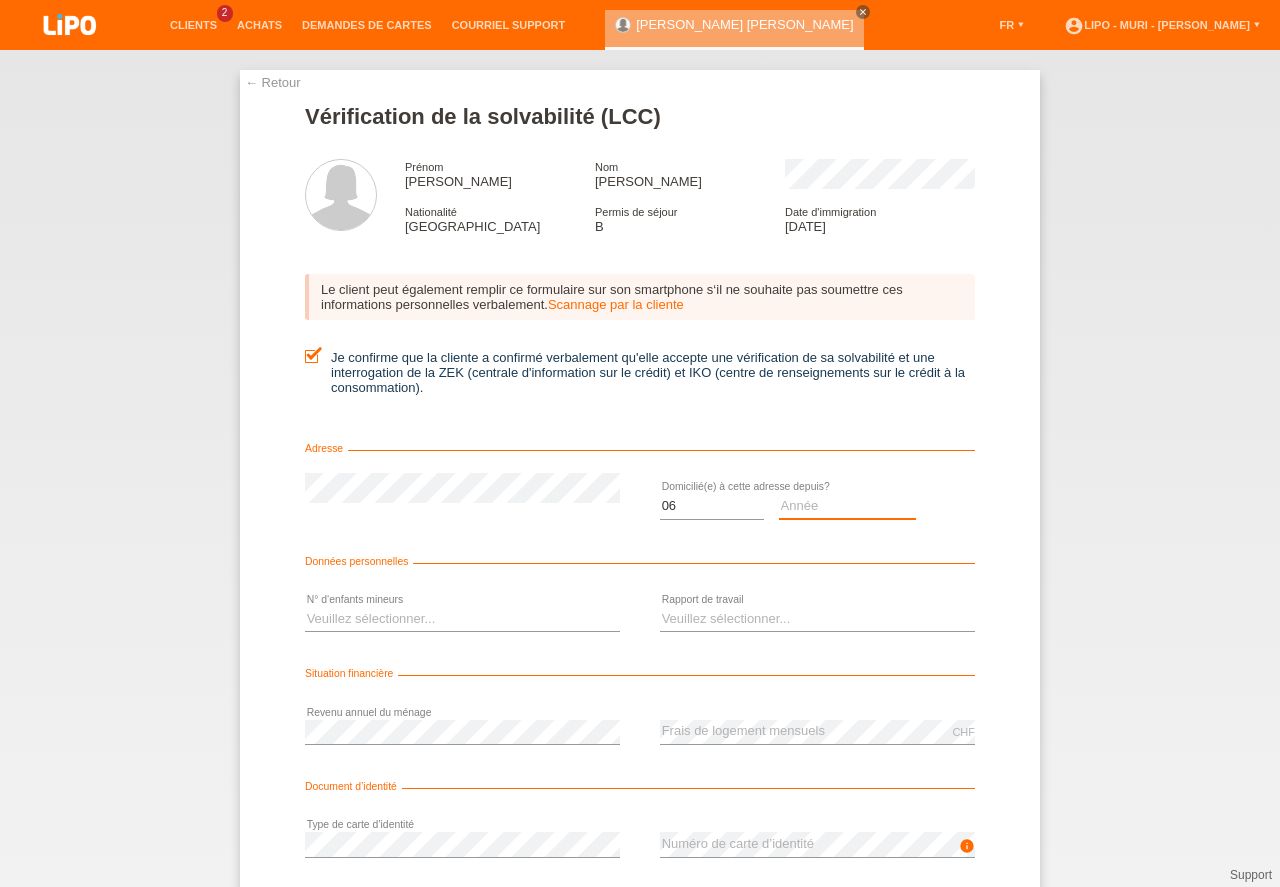 click on "Année
2025
2024
2023
2022
2021
2020
2019
2018
2017
2016 2015 2014 2013 2012 2011 2010 2009 2008 2007 2006 2005 2004 2003" at bounding box center (848, 506) 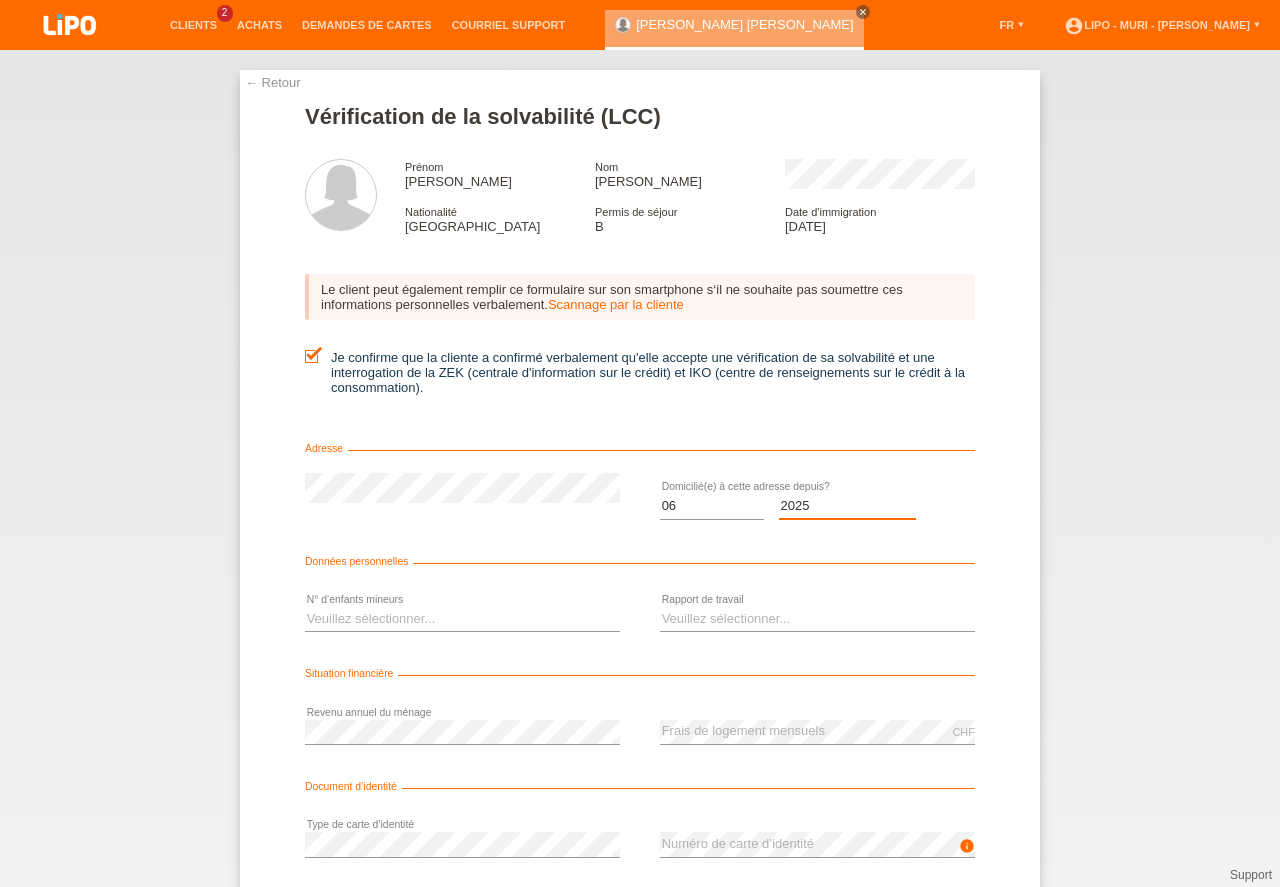 click on "2025" at bounding box center [0, 0] 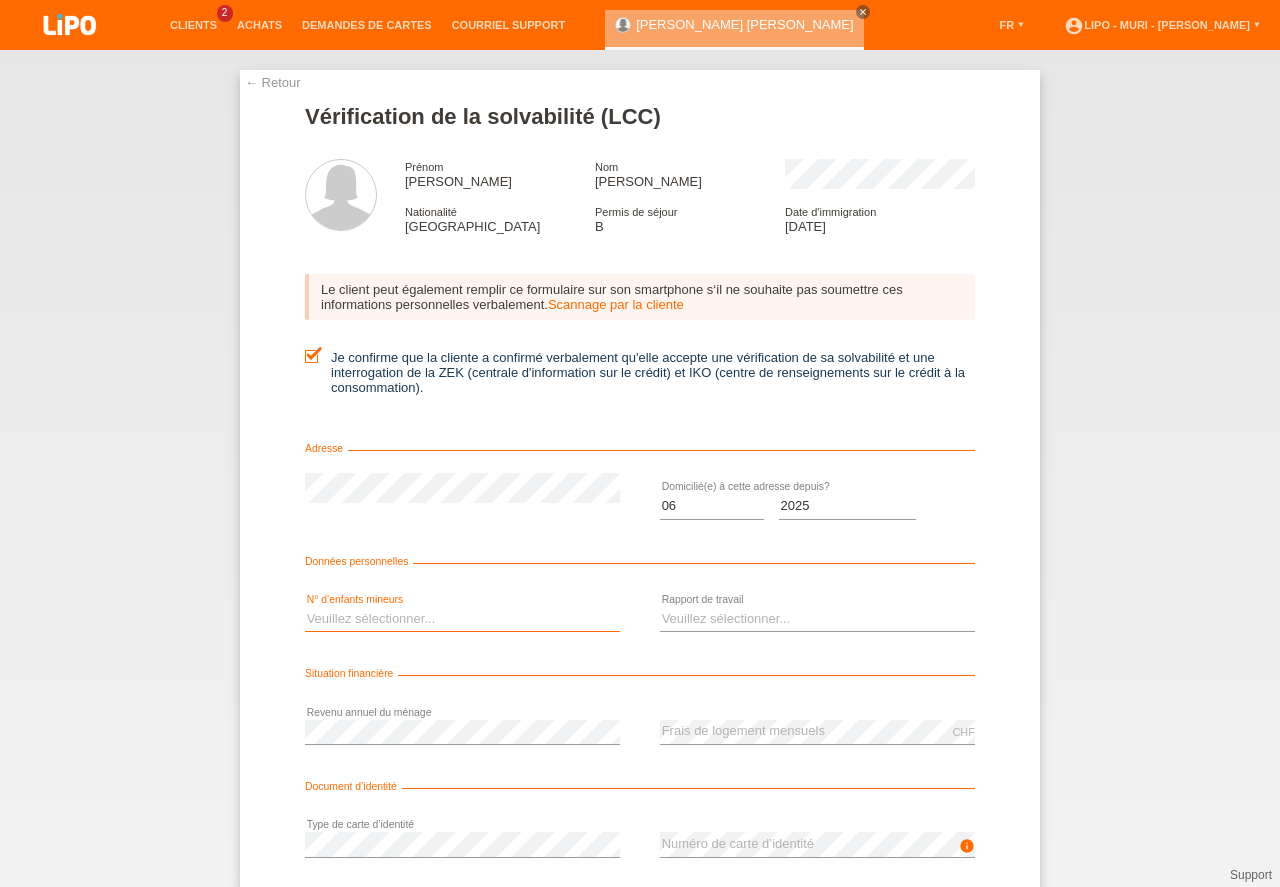 click on "Veuillez sélectionner...
0
1
2
3
4
5
6
7
8
9" at bounding box center [462, 619] 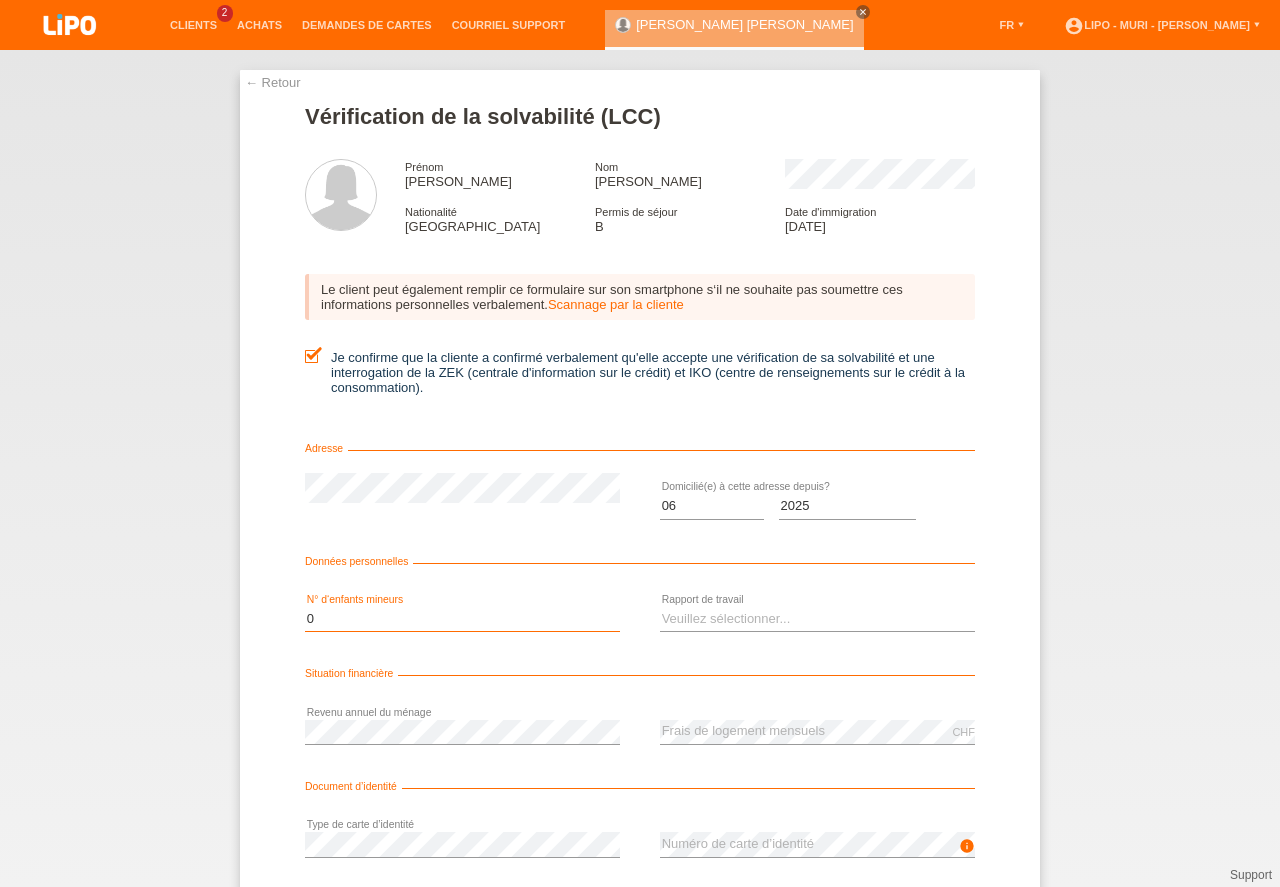click on "0" at bounding box center (0, 0) 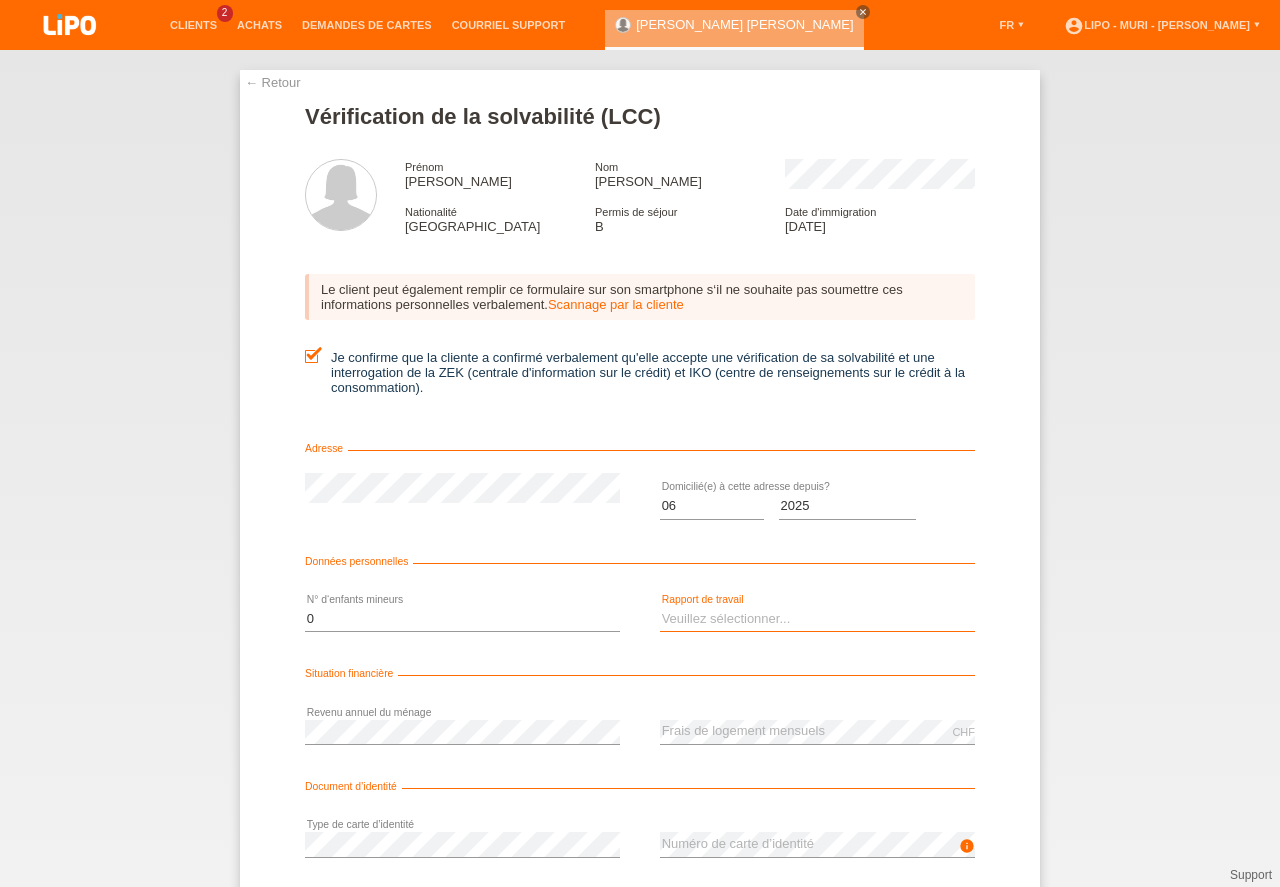 click on "Veuillez sélectionner...
A durée indéterminée
A durée déterminée
Apprenti/étudiant
Retraité(e)
Sans activité lucrative
Femme/homme au foyer
Indépendant(e)" at bounding box center [817, 619] 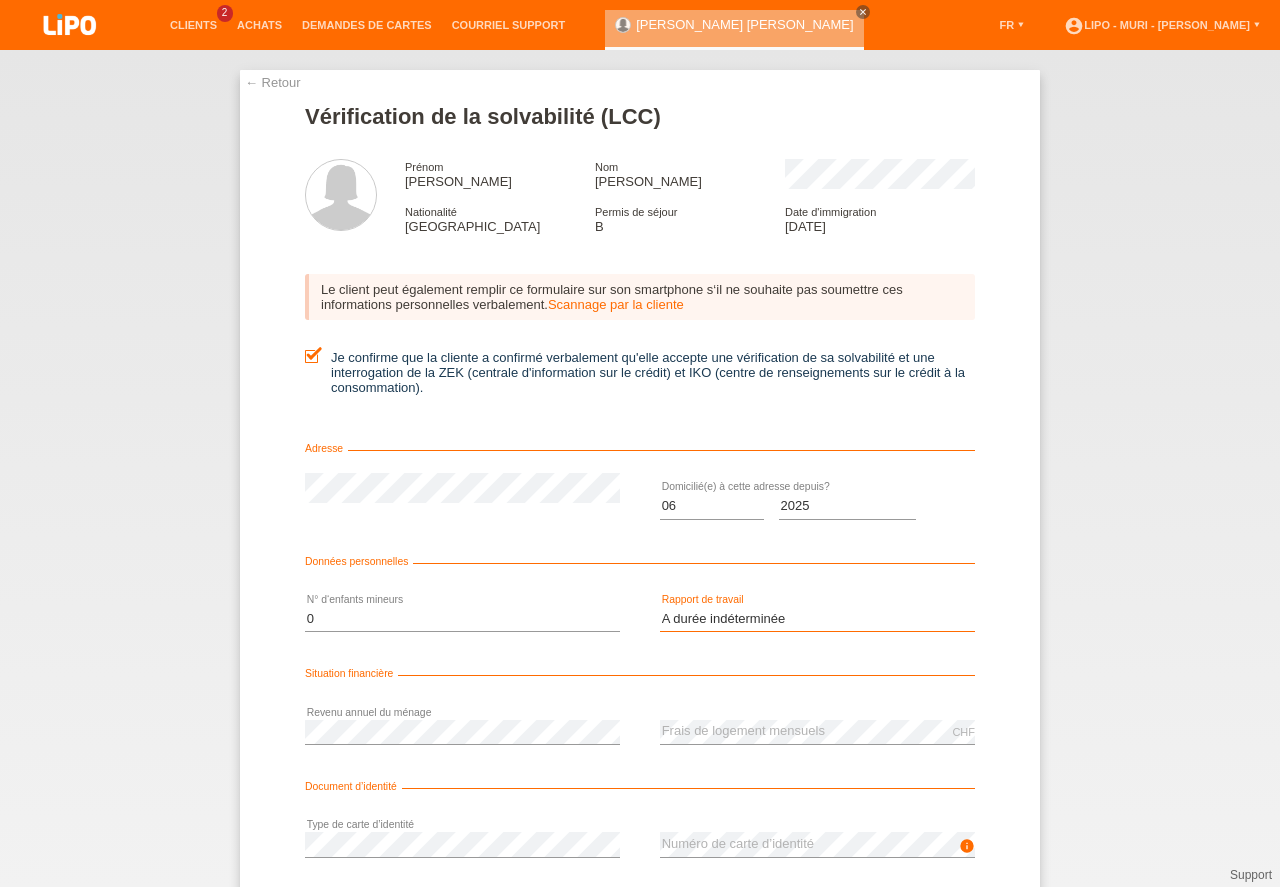 click on "A durée indéterminée" at bounding box center (0, 0) 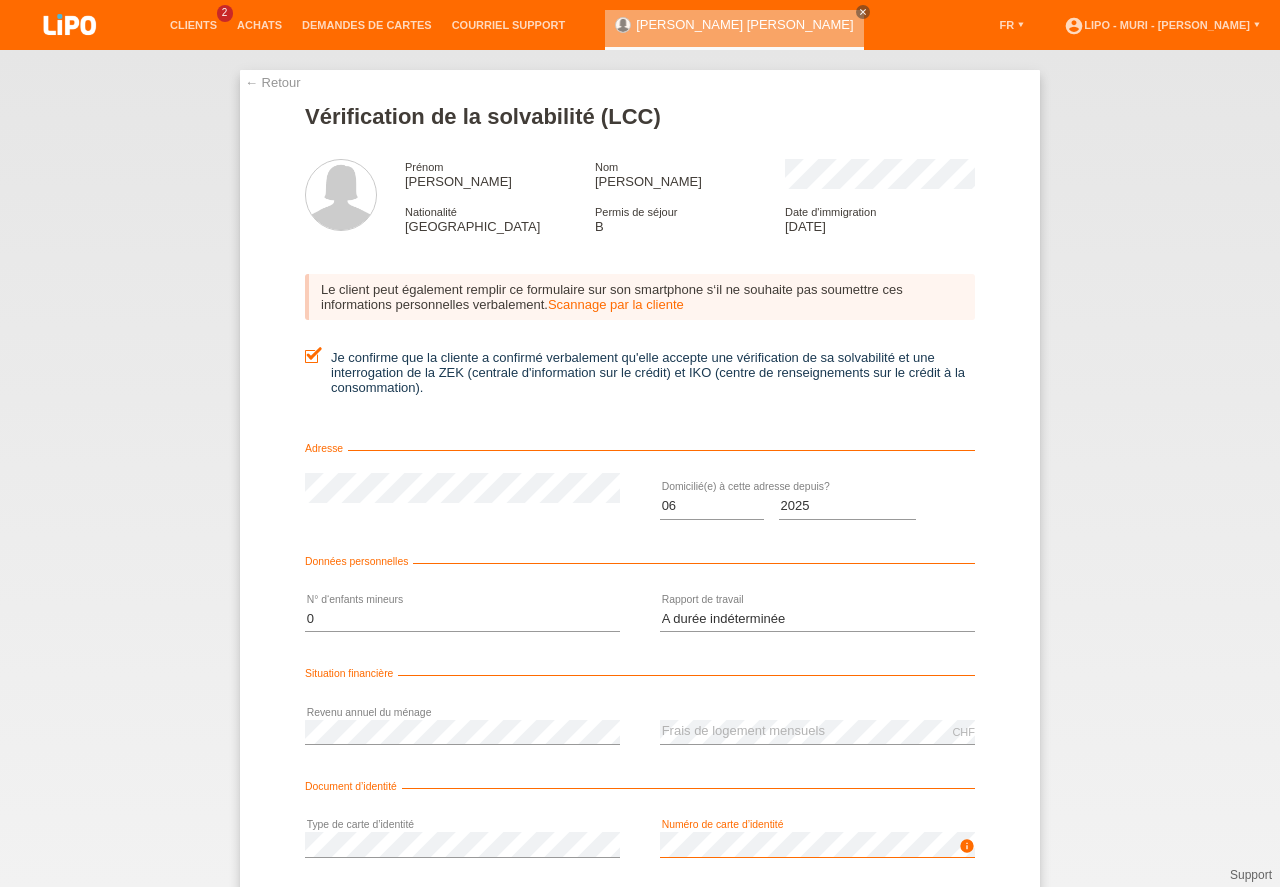 scroll, scrollTop: 132, scrollLeft: 0, axis: vertical 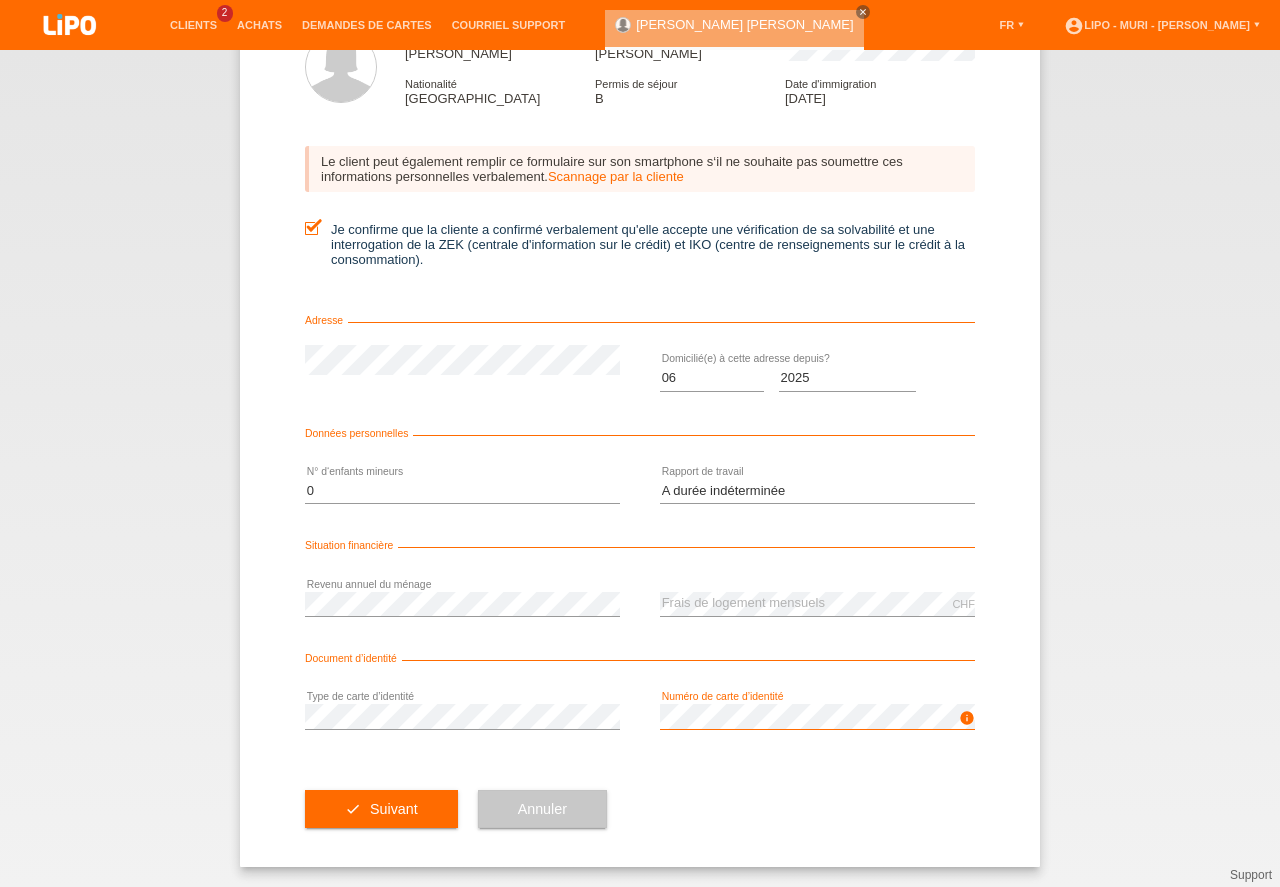 drag, startPoint x: 1274, startPoint y: 746, endPoint x: 1279, endPoint y: 926, distance: 180.06943 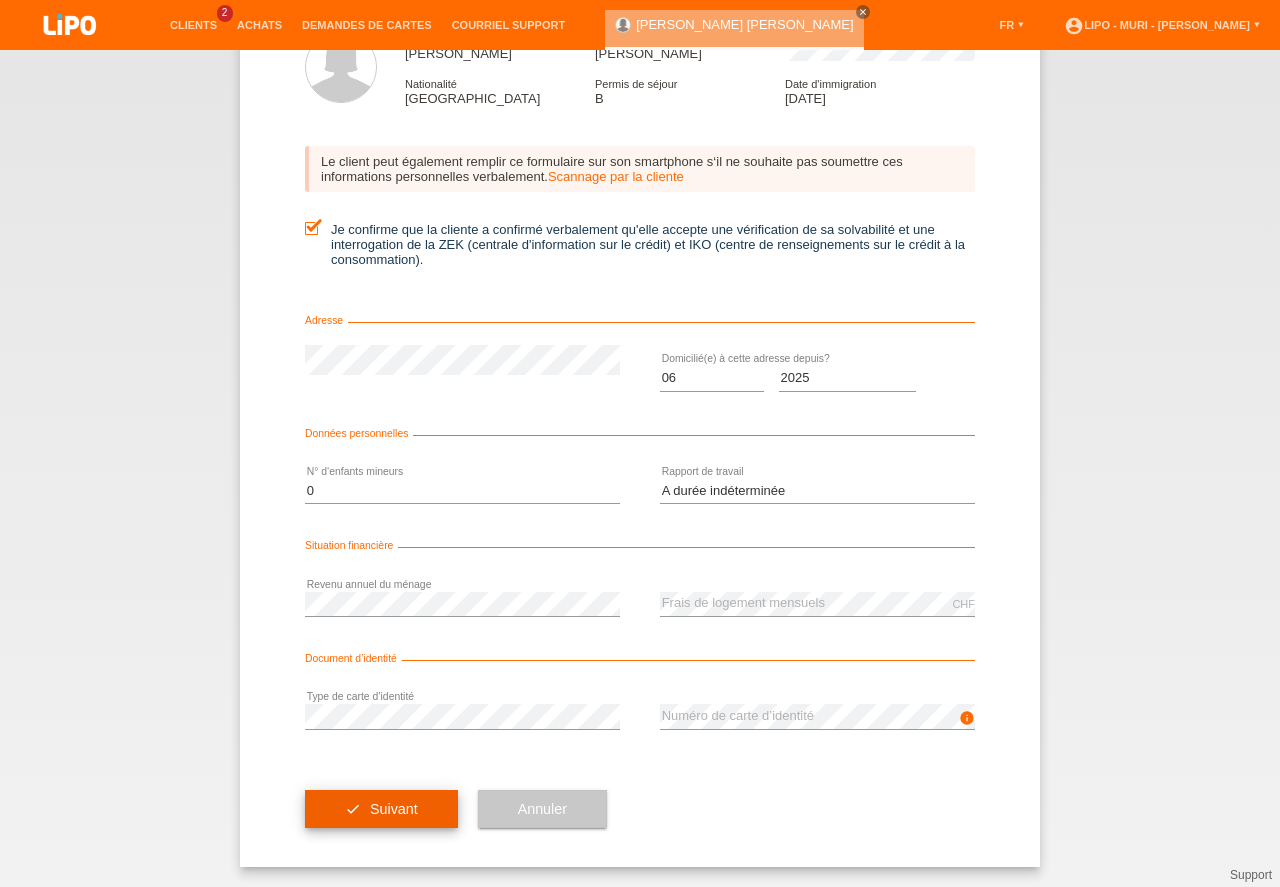 click on "check   Suivant" at bounding box center [381, 809] 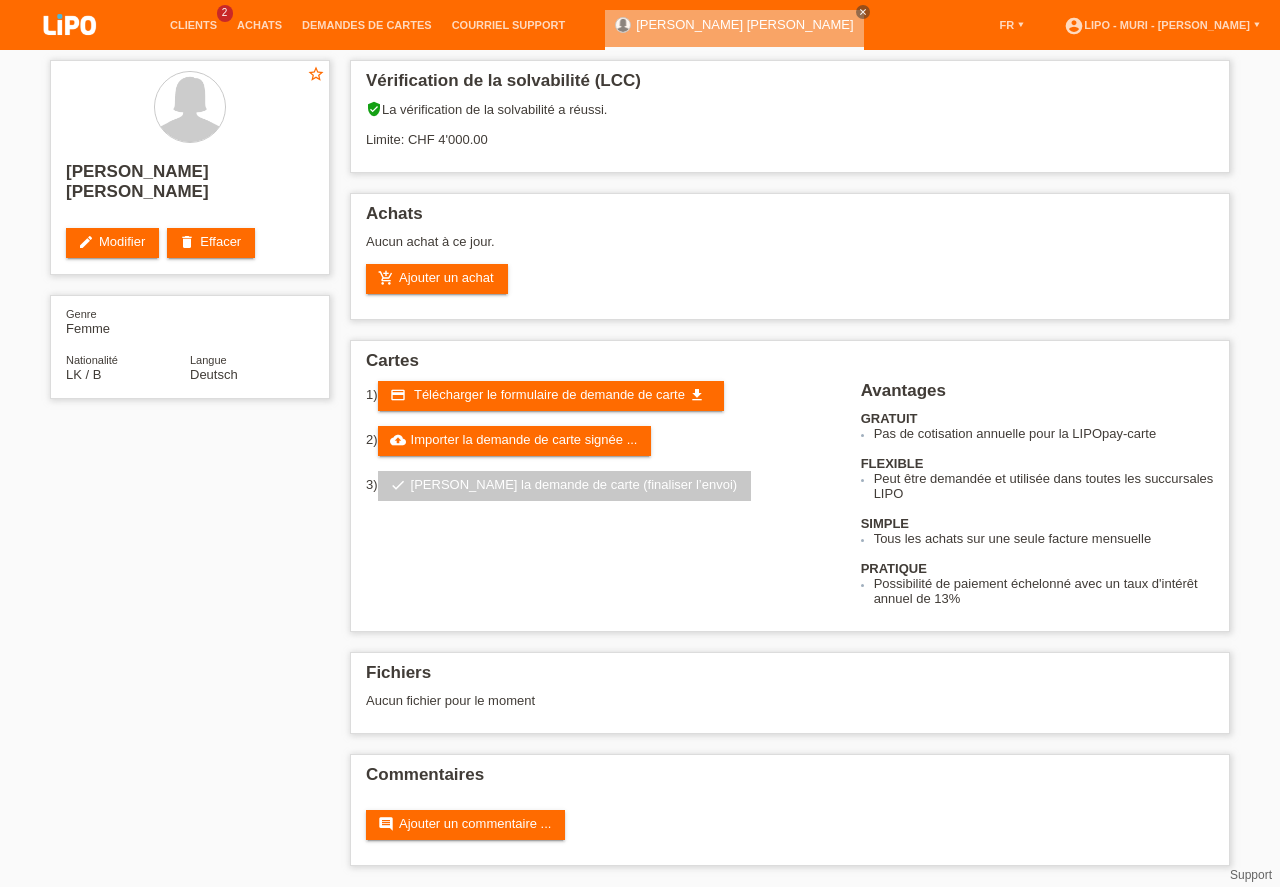 scroll, scrollTop: 0, scrollLeft: 0, axis: both 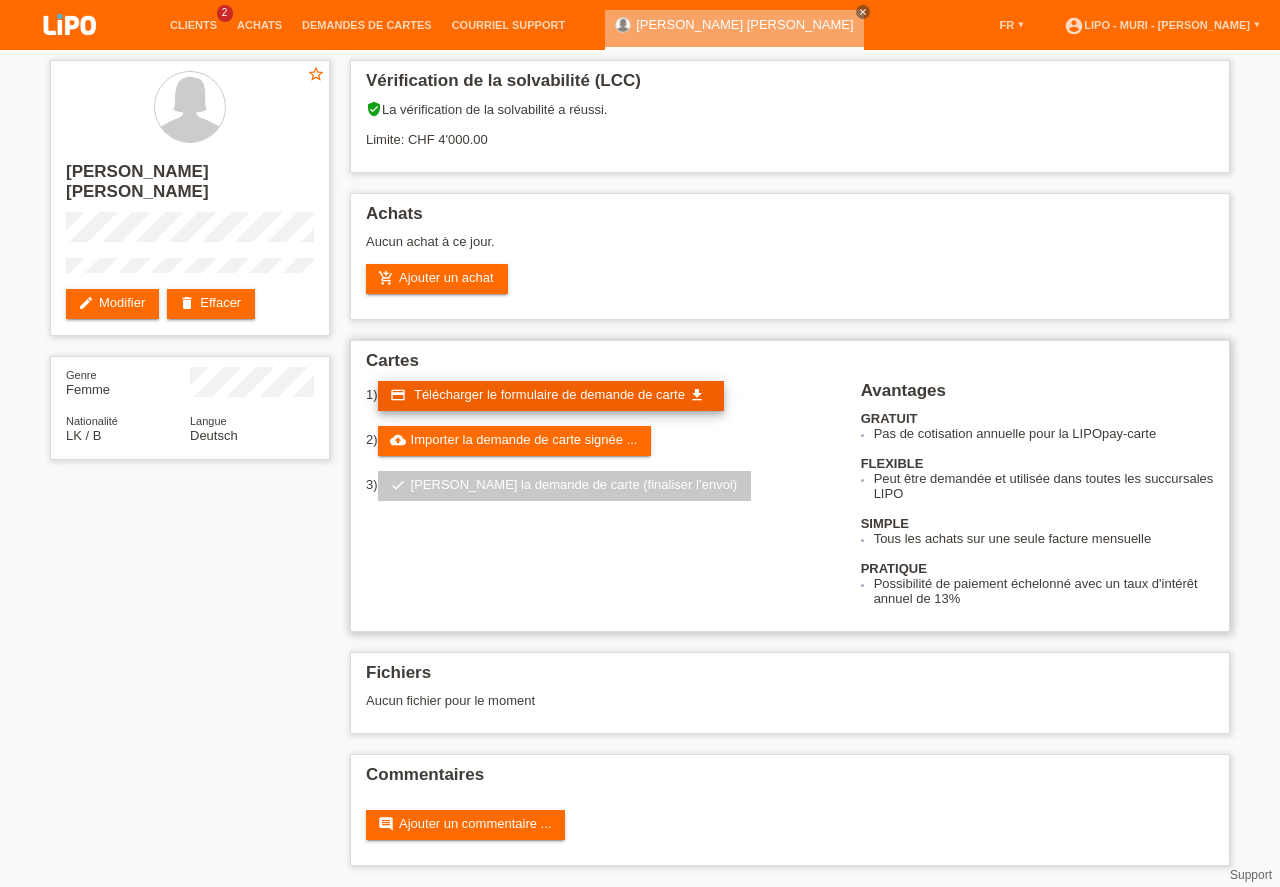 click on "Télécharger le formulaire de demande de carte" at bounding box center (549, 394) 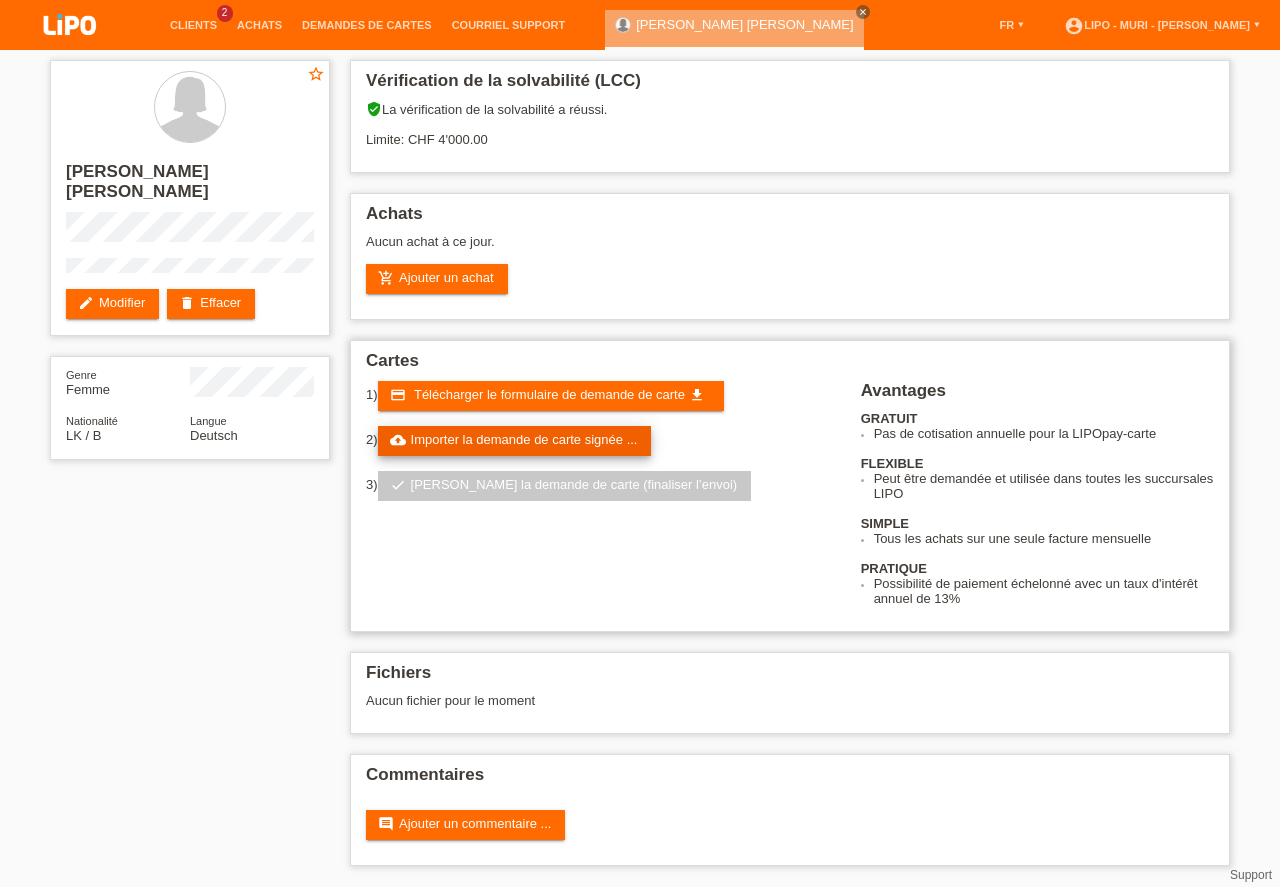 click on "cloud_upload  Importer la demande de carte signée ..." at bounding box center [515, 441] 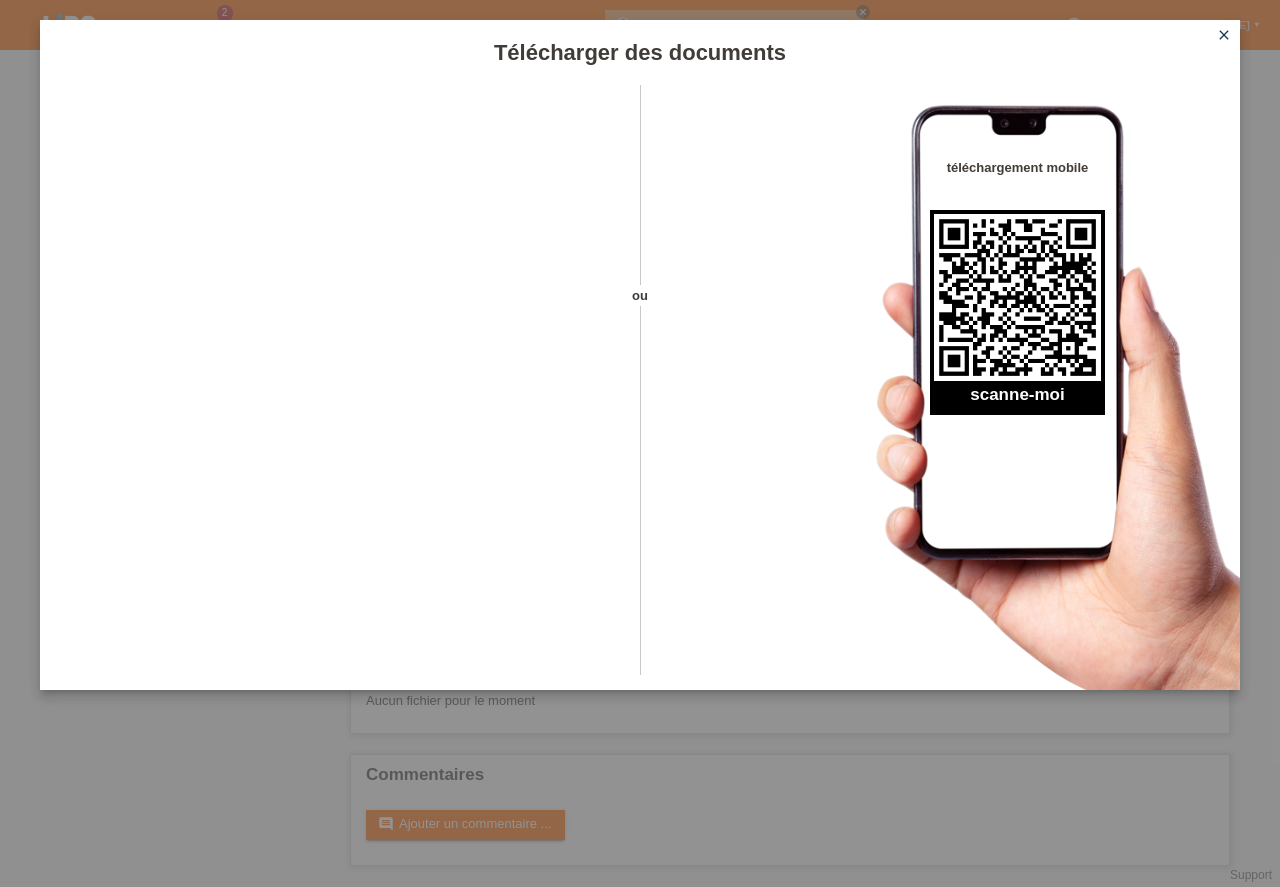 click on "close" at bounding box center [1224, 35] 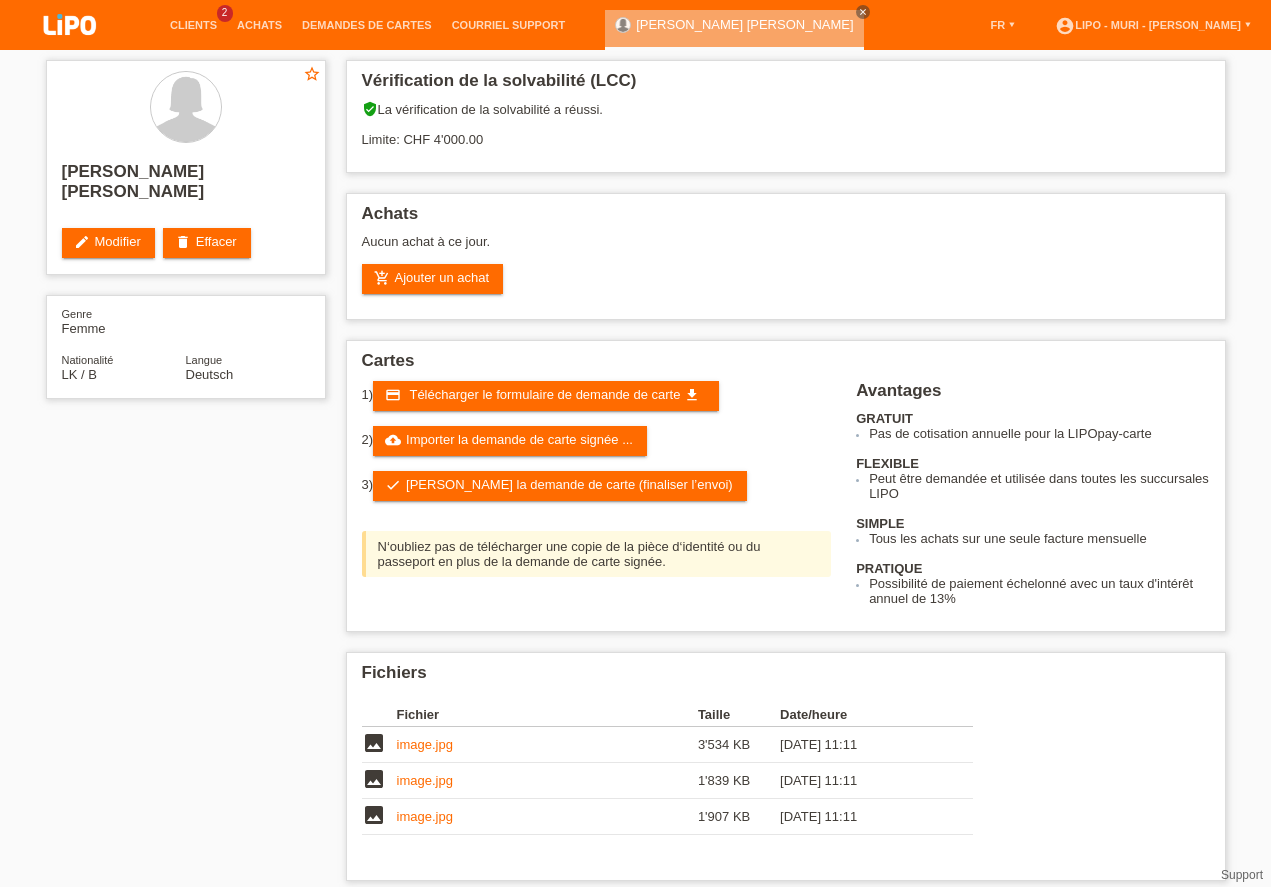 scroll, scrollTop: 0, scrollLeft: 0, axis: both 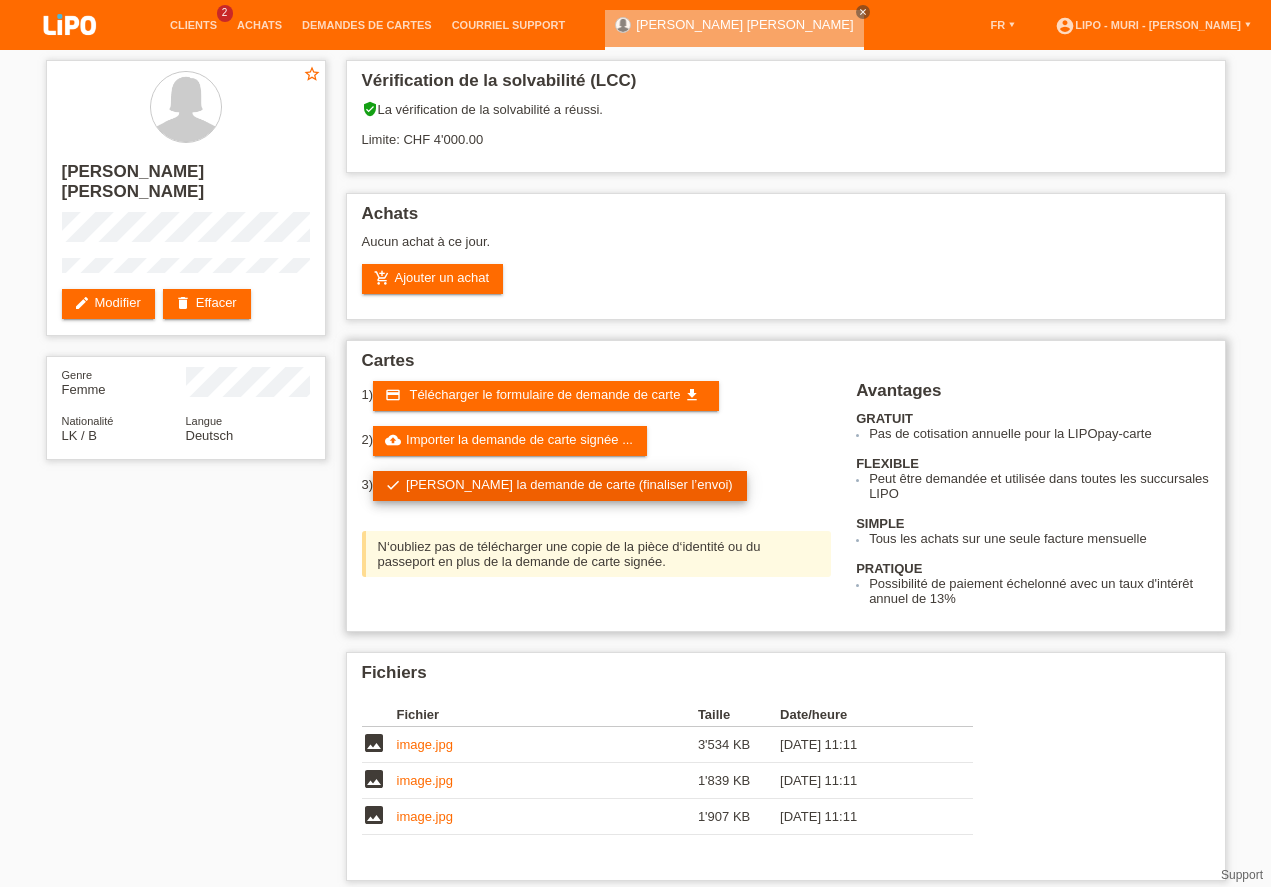 click on "check  Soumettre la demande de carte (finaliser l’envoi)" at bounding box center [560, 486] 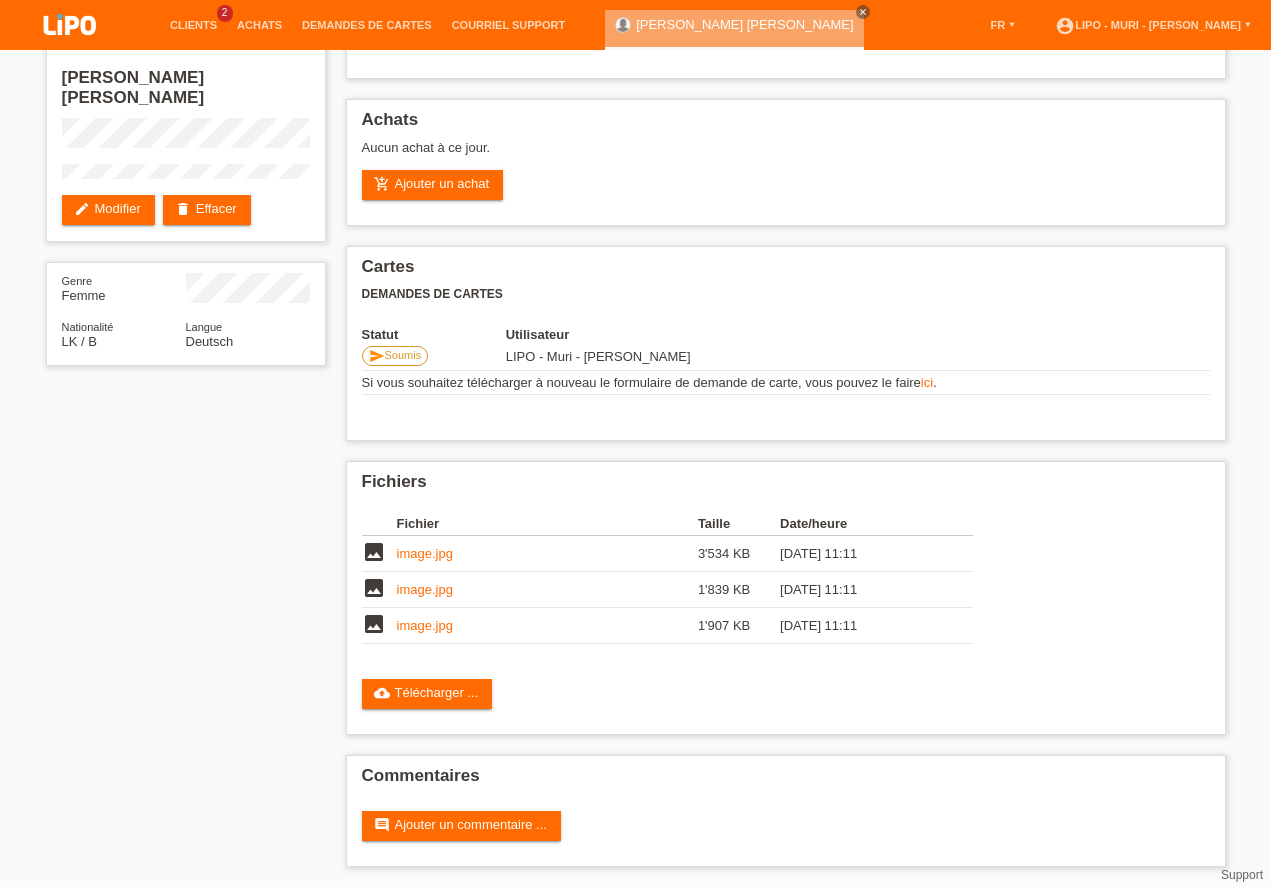 scroll, scrollTop: 0, scrollLeft: 0, axis: both 